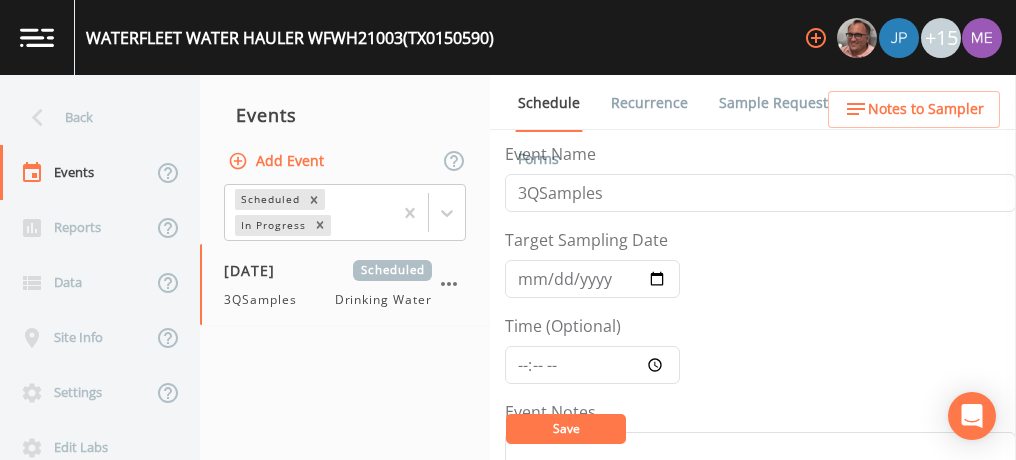 scroll, scrollTop: 0, scrollLeft: 0, axis: both 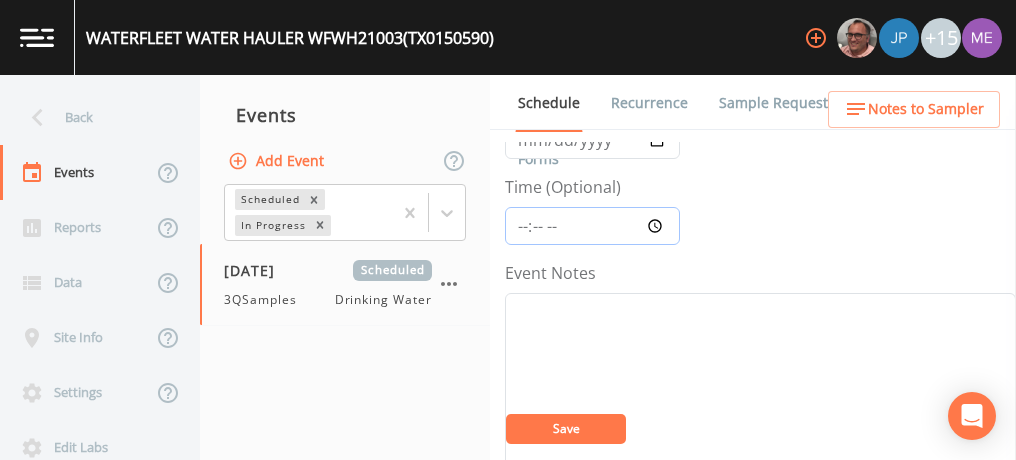 click on "Time (Optional)" at bounding box center (592, 226) 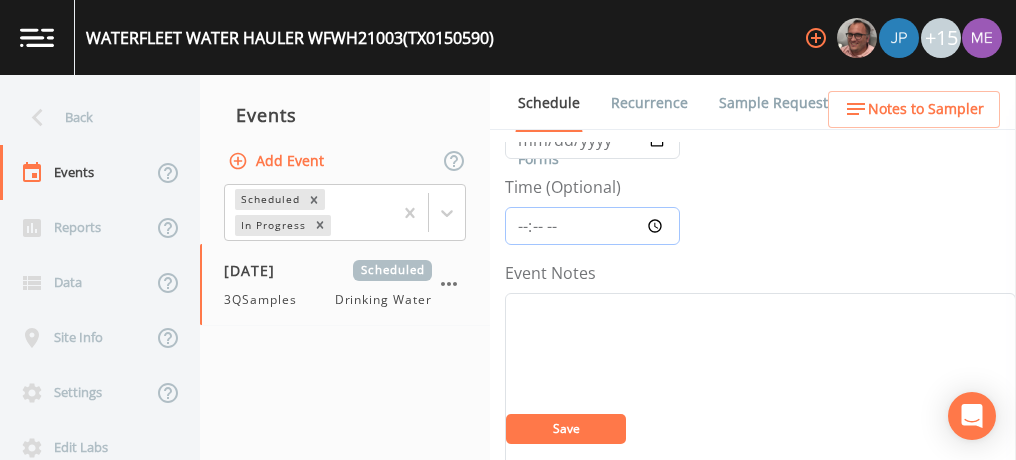 type on "08:00" 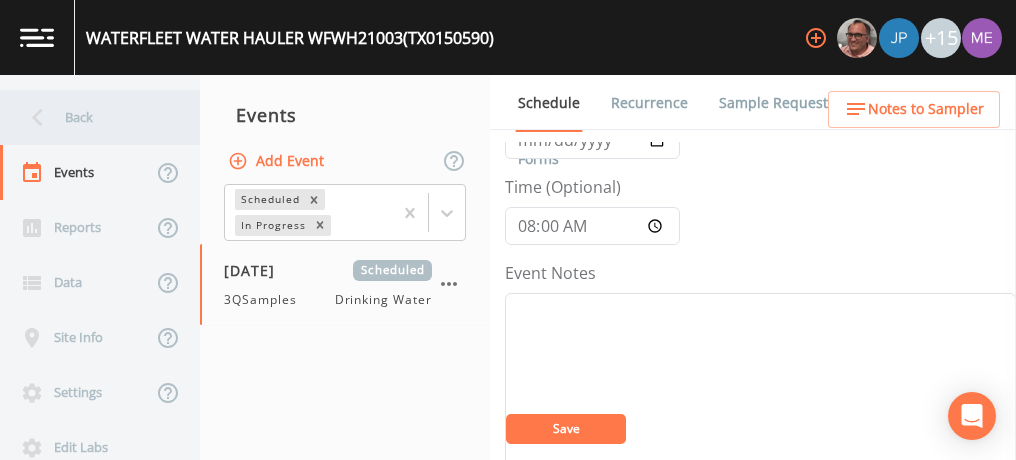 click on "Back" at bounding box center [90, 117] 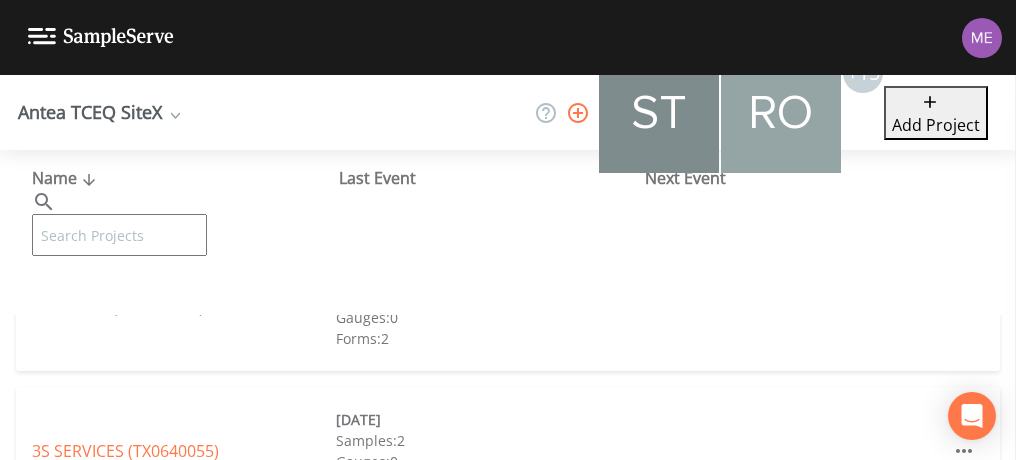 click at bounding box center [119, 235] 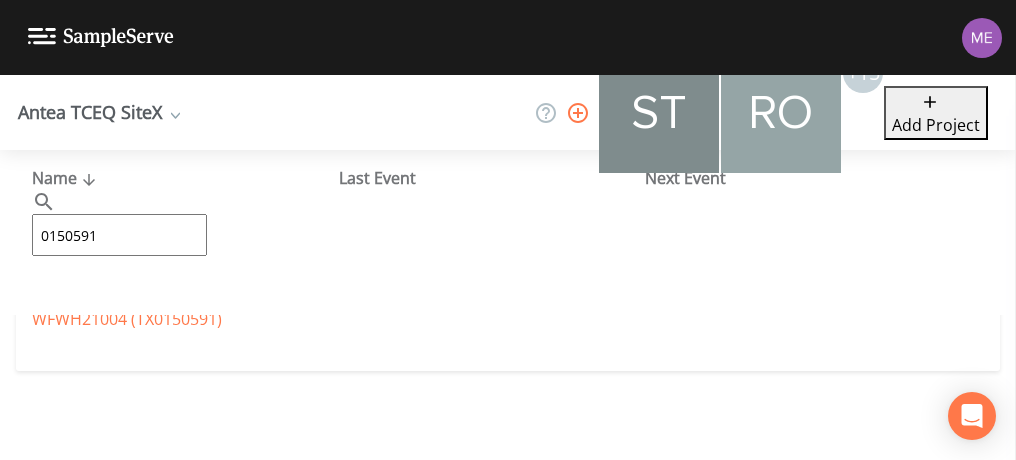type on "0150591" 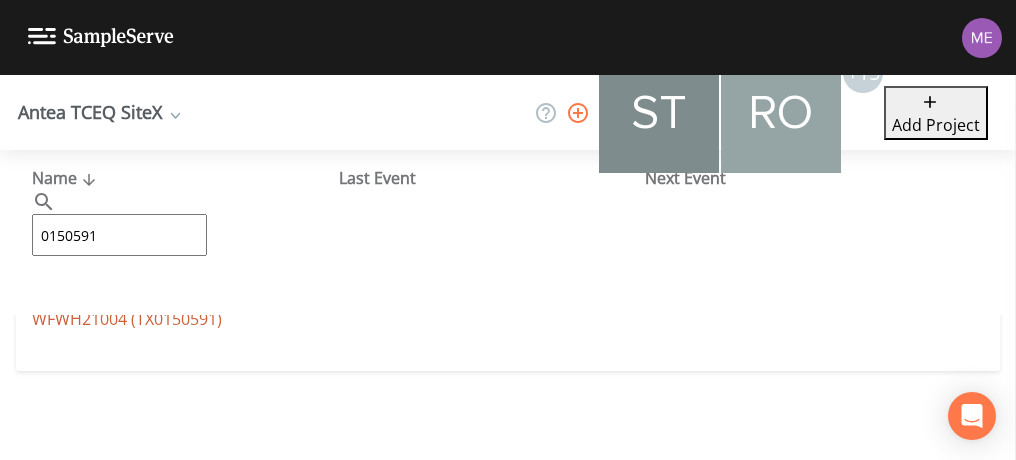 click on "WATERFLEET WATER HAULER WFWH21004   (TX0150591)" at bounding box center [141, 307] 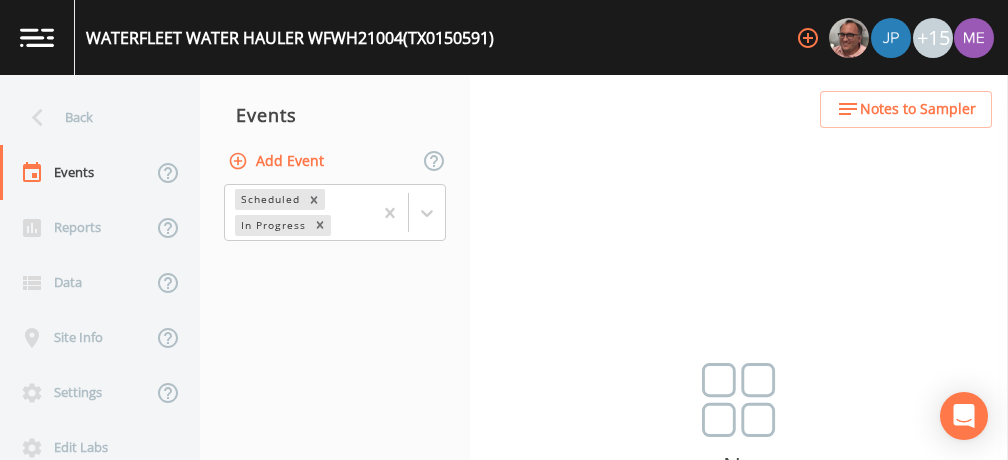 click on "Add Event" at bounding box center (278, 161) 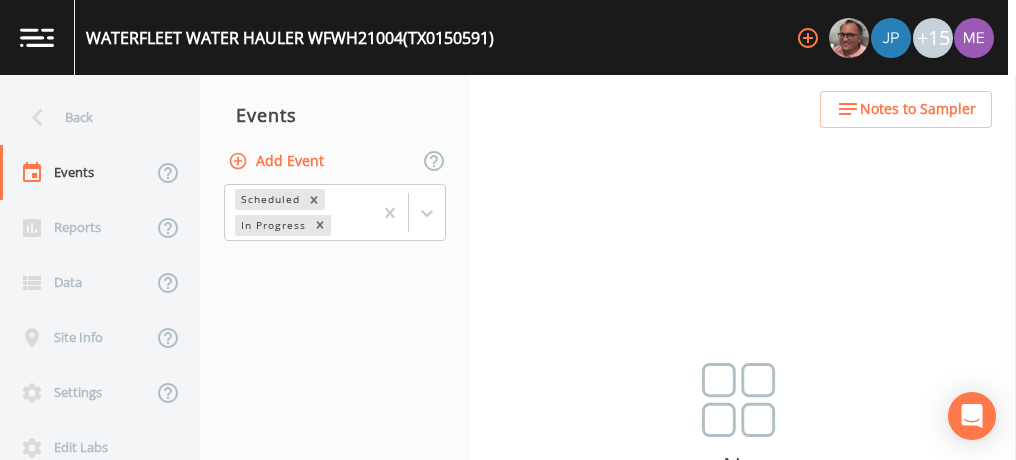 click on "Event Name" at bounding box center [504, 641] 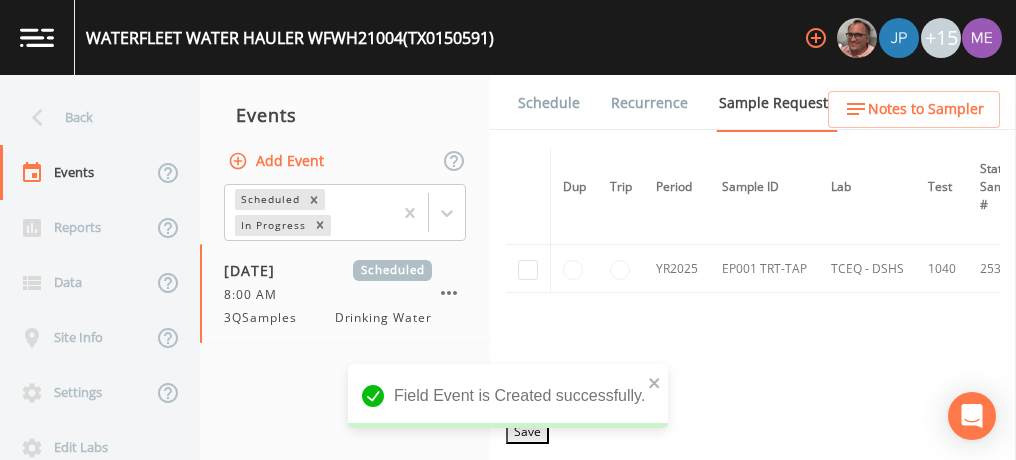 scroll, scrollTop: 97, scrollLeft: 0, axis: vertical 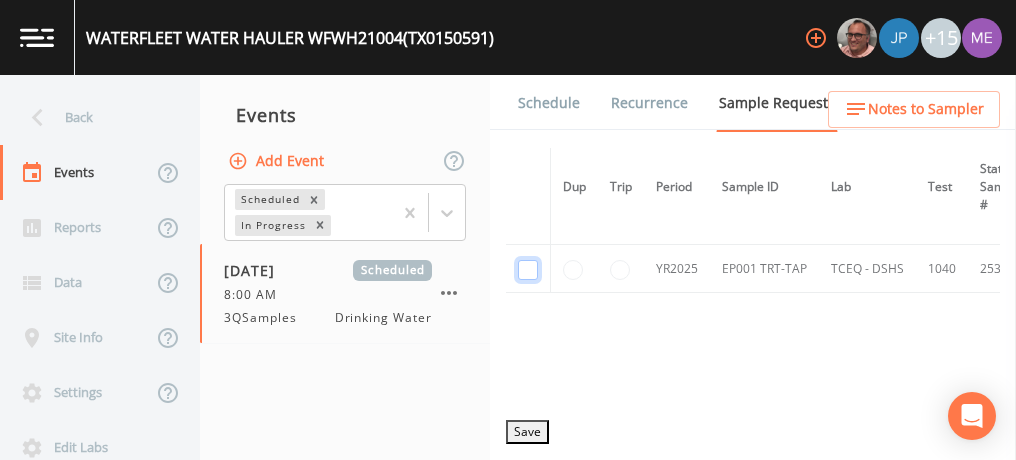 click at bounding box center [528, 189] 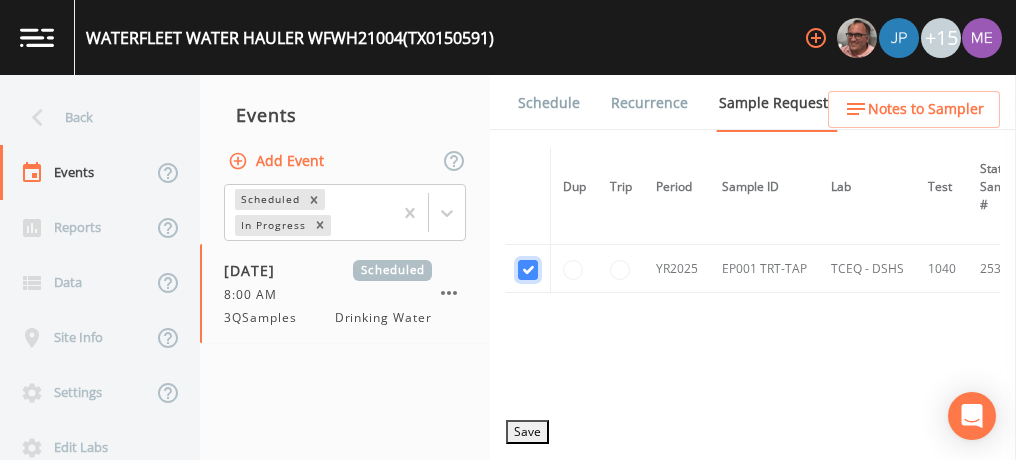 checkbox on "true" 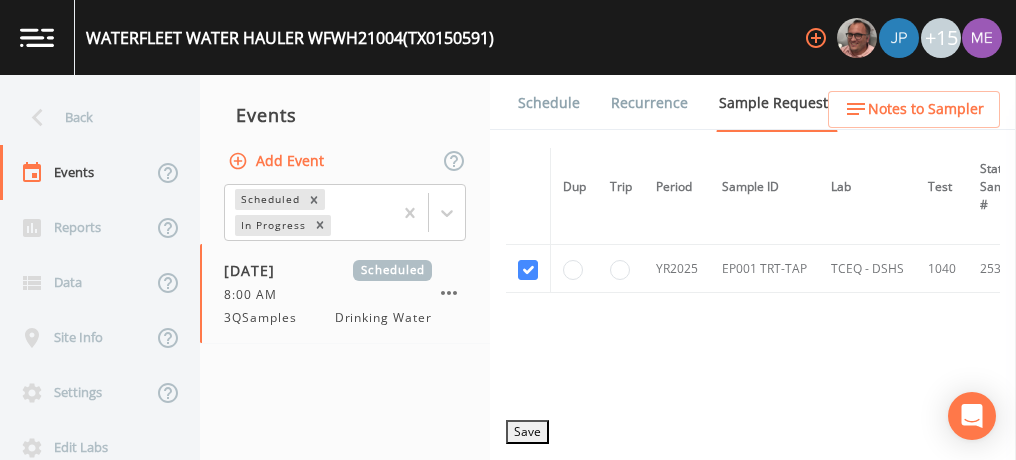 click on "Save" at bounding box center (527, 432) 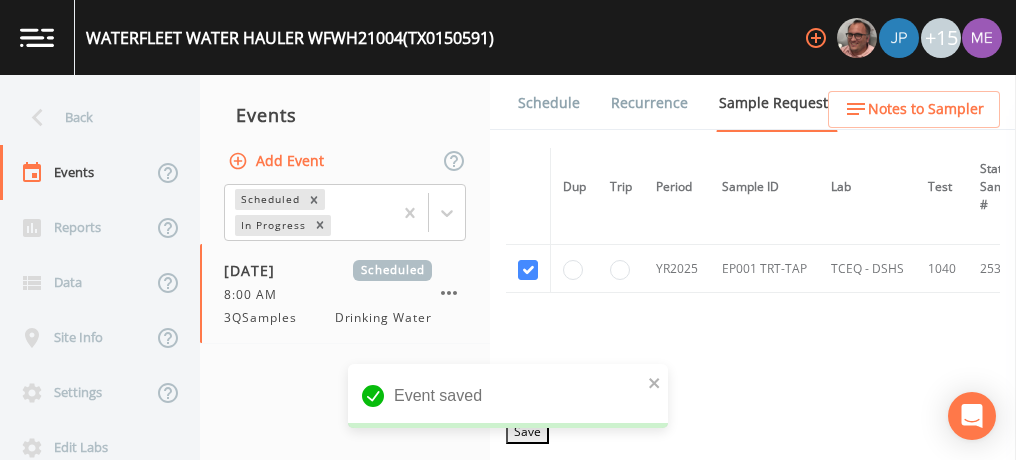 click on "Schedule" at bounding box center [549, 103] 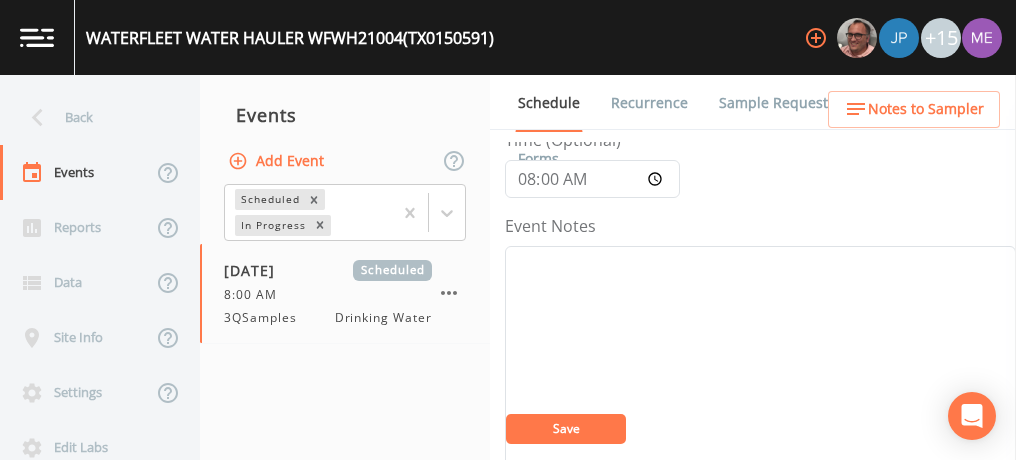 scroll, scrollTop: 210, scrollLeft: 0, axis: vertical 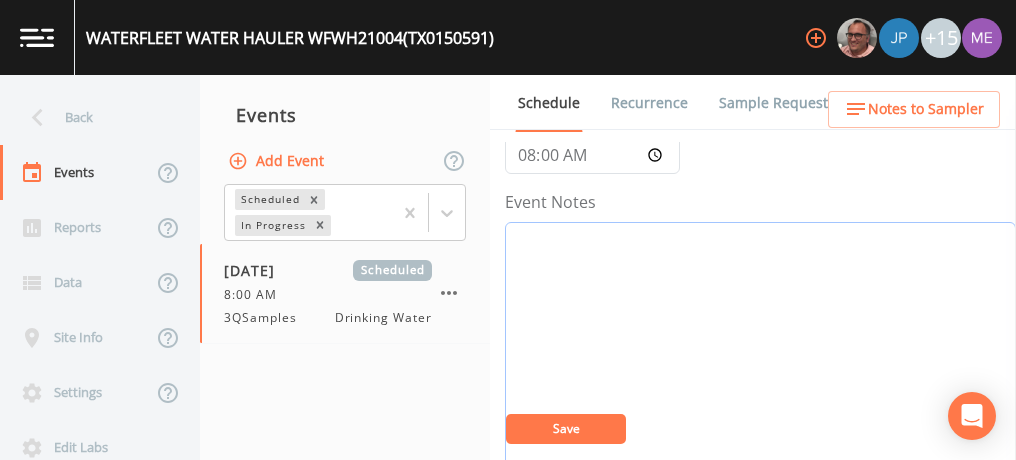 click on "Event Notes" at bounding box center (760, 349) 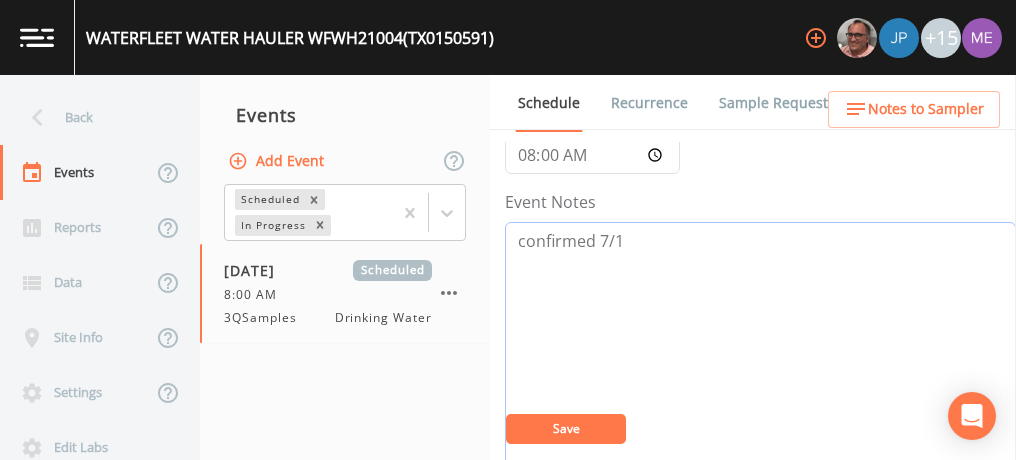 type on "confirmed 7/1" 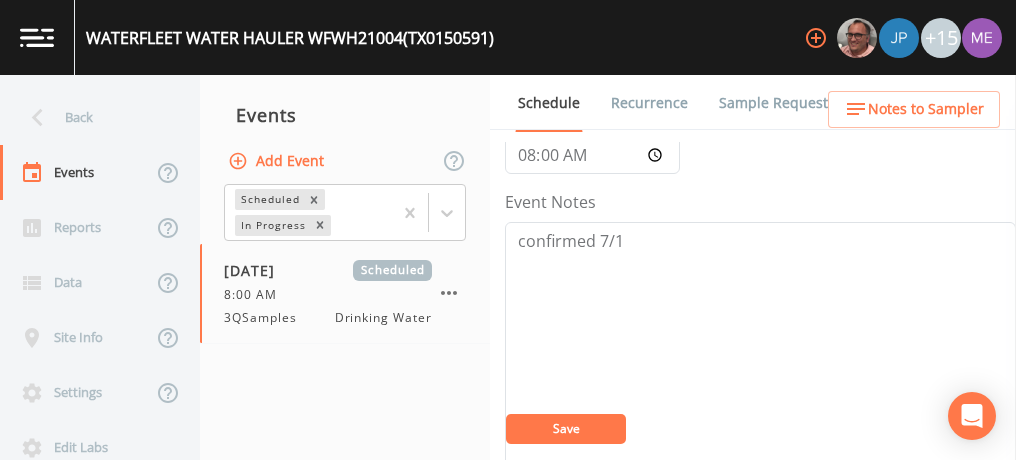 click on "Save" at bounding box center (566, 429) 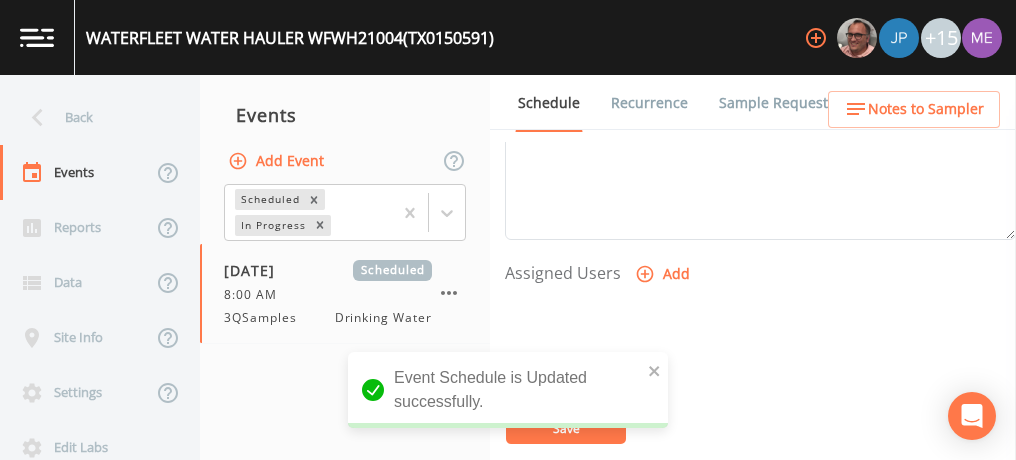 scroll, scrollTop: 749, scrollLeft: 0, axis: vertical 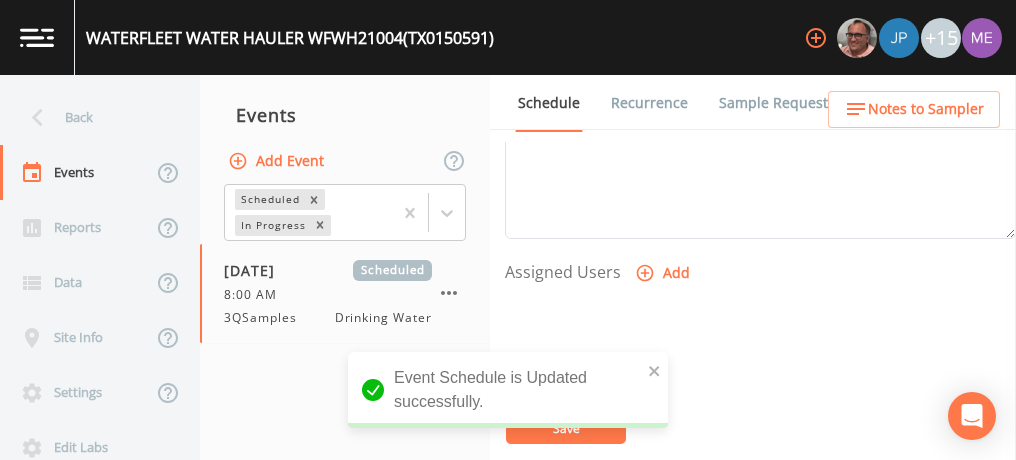 click 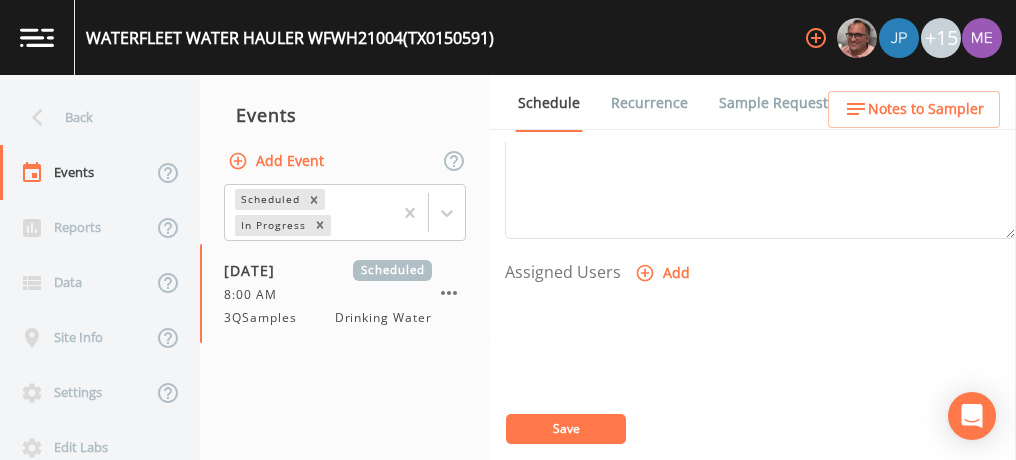 click on "Select User [PERSON_NAME] [PERSON_NAME]  [PERSON_NAME] [PERSON_NAME]  [PERSON_NAME] [PERSON_NAME] [PERSON_NAME] [PERSON_NAME] [PERSON_NAME][EMAIL_ADDRESS][DOMAIN_NAME] [PERSON_NAME] [PERSON_NAME] [PERSON_NAME] [PERSON_NAME] [PERSON_NAME] [PERSON_NAME] [PERSON_NAME] [PERSON_NAME][EMAIL_ADDRESS][DOMAIN_NAME]" at bounding box center (508, 523) 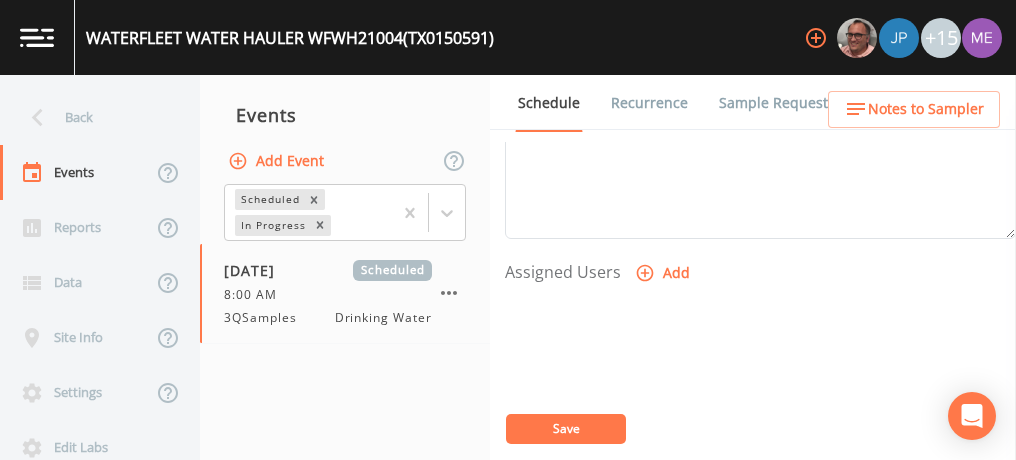 click on "Save" at bounding box center (102, 559) 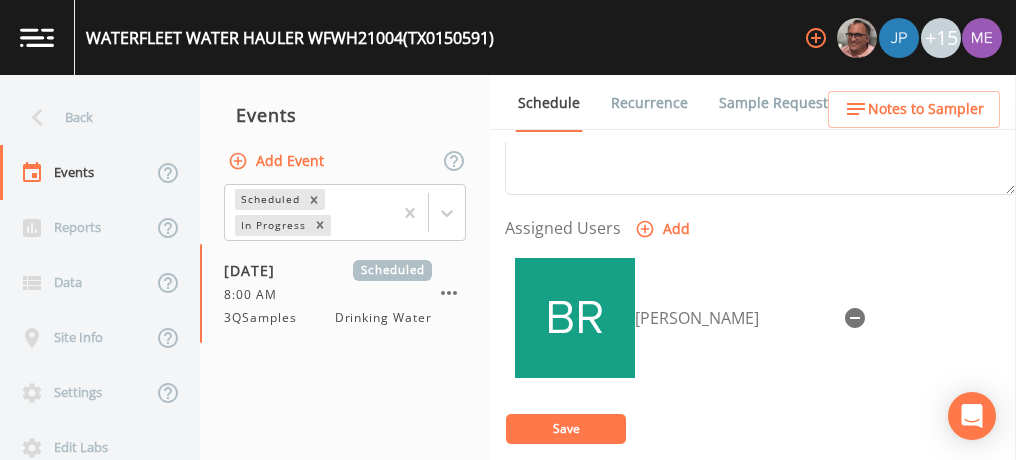scroll, scrollTop: 790, scrollLeft: 0, axis: vertical 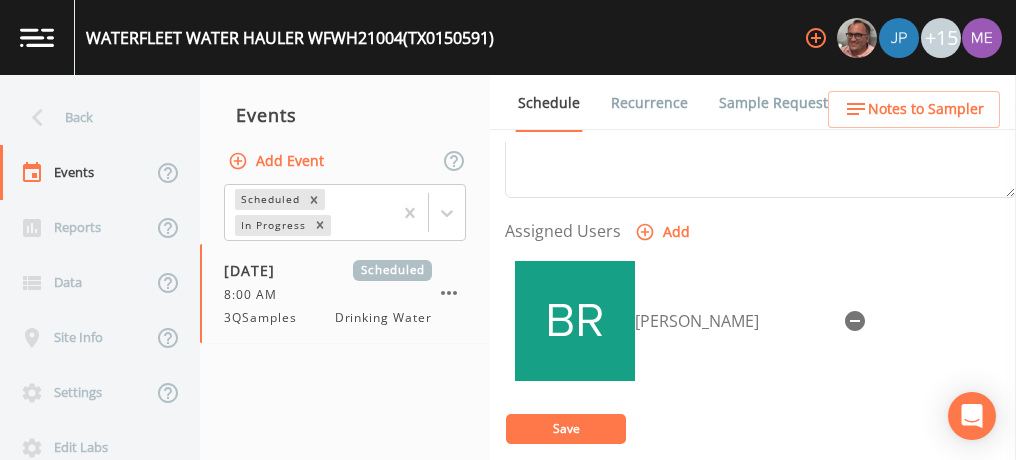 click on "Save" at bounding box center (566, 428) 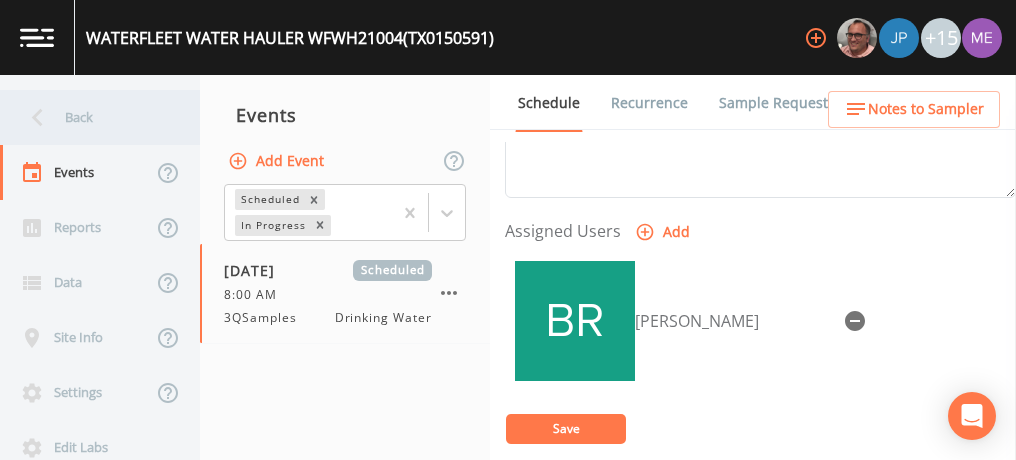 click on "Back" at bounding box center (90, 117) 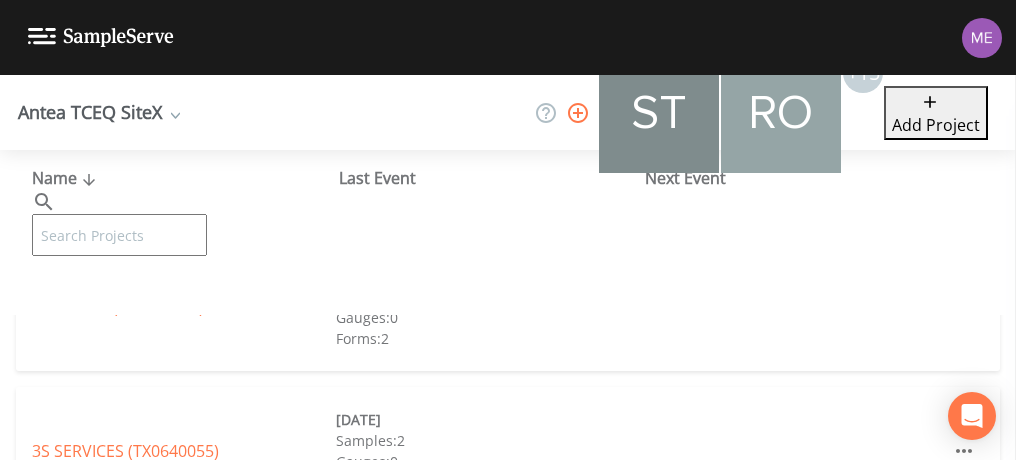 click at bounding box center [119, 235] 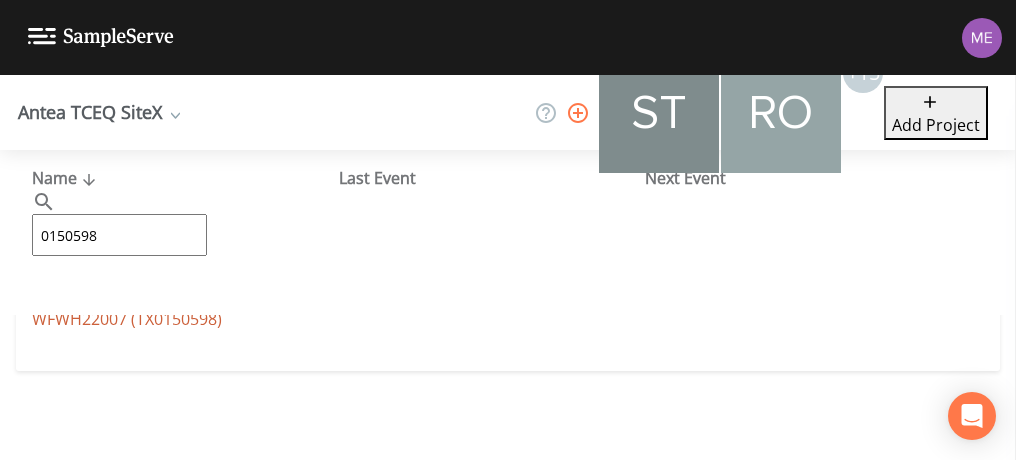 type on "0150598" 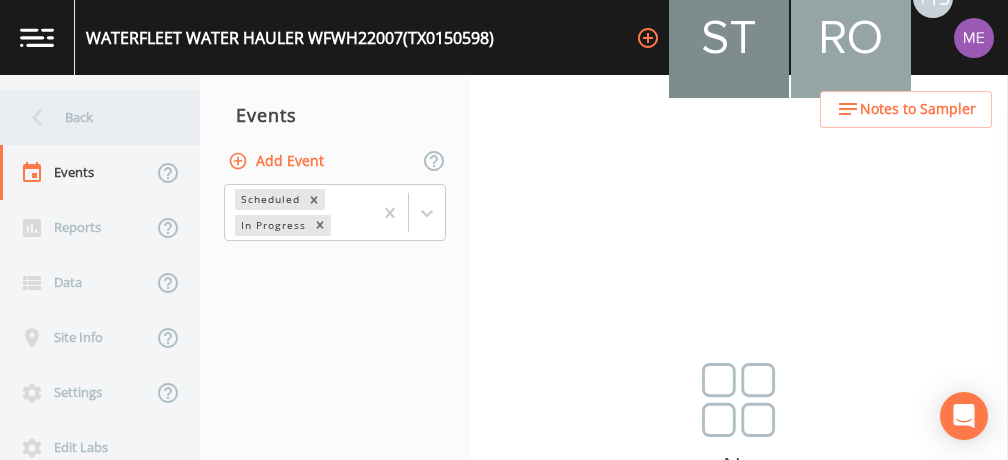 click on "Back" at bounding box center (90, 117) 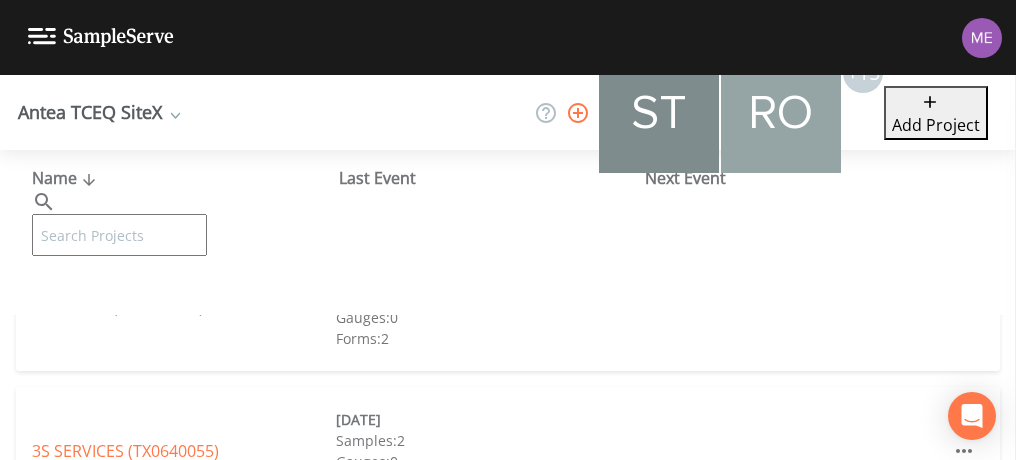 click at bounding box center [119, 235] 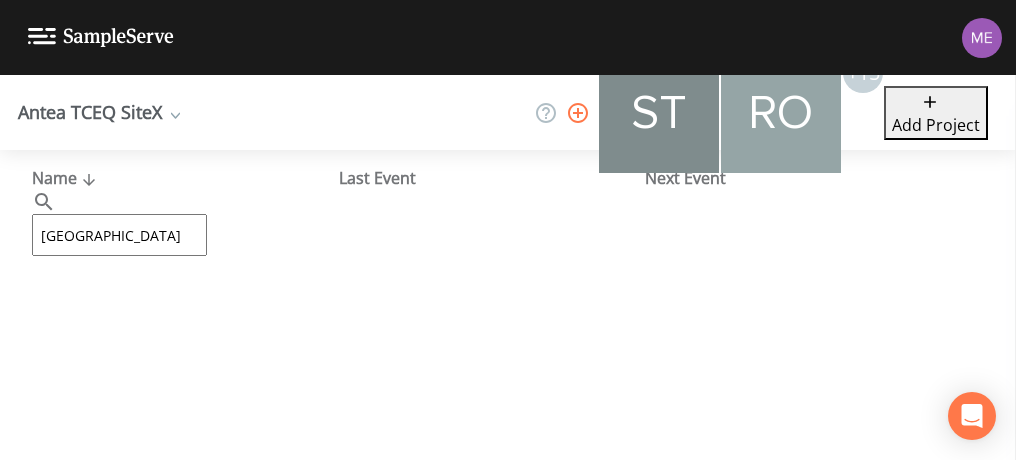 type on "T" 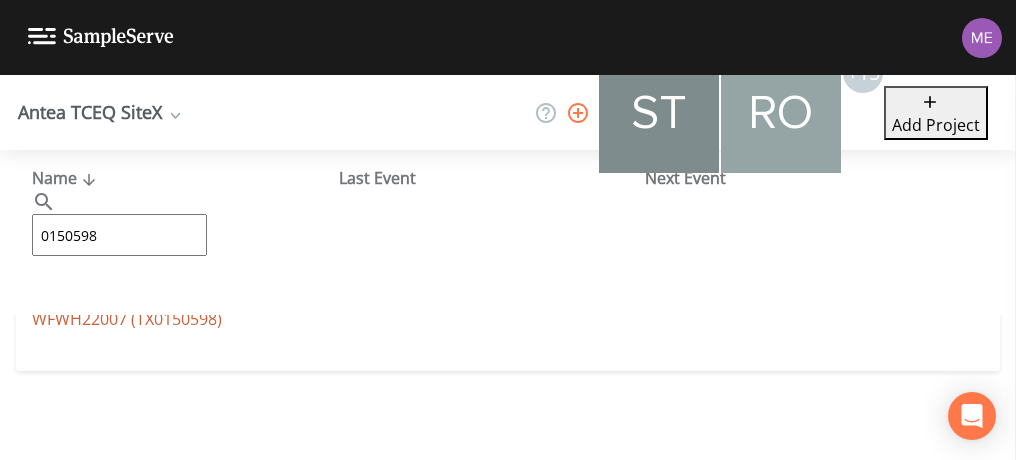 type on "0150598" 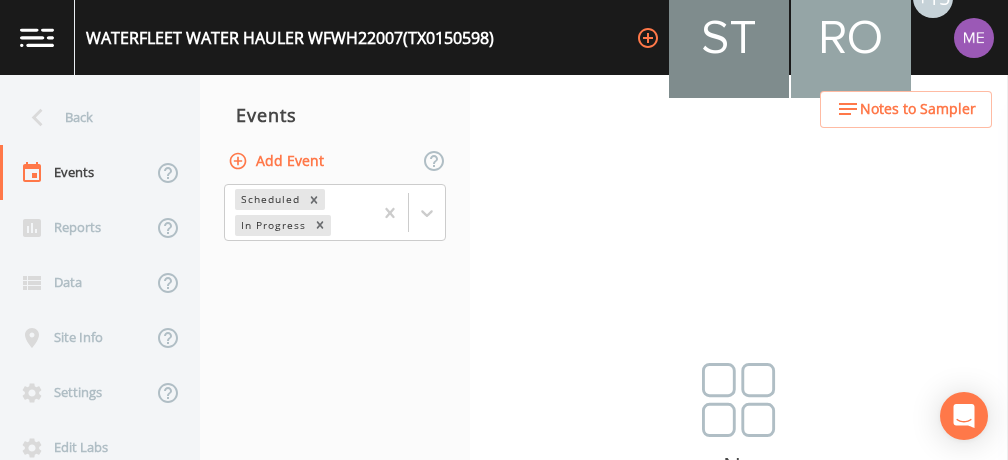 click on "Add Event" at bounding box center (278, 161) 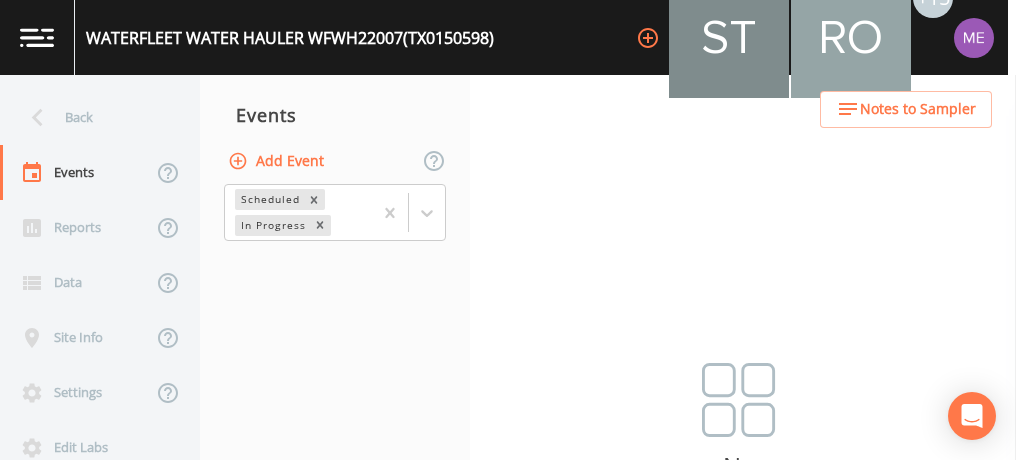 click on "Event Name" at bounding box center [504, 641] 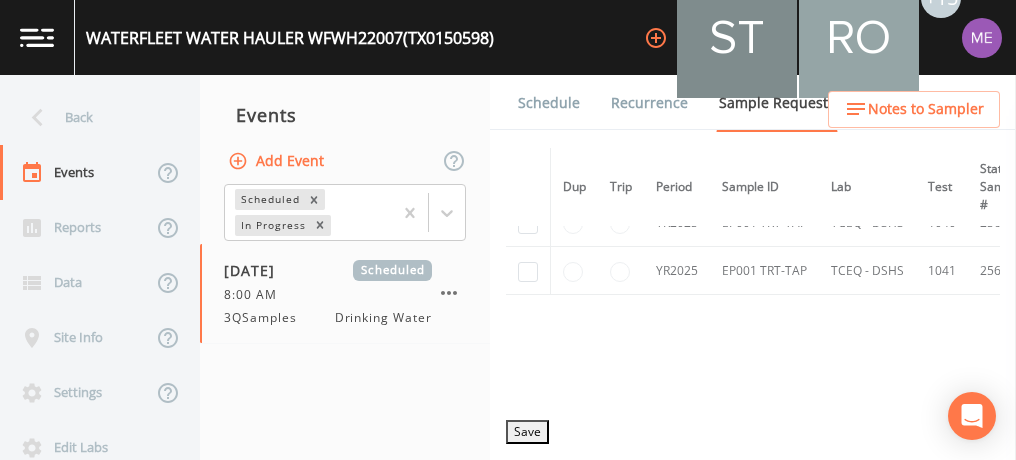 scroll, scrollTop: 0, scrollLeft: 0, axis: both 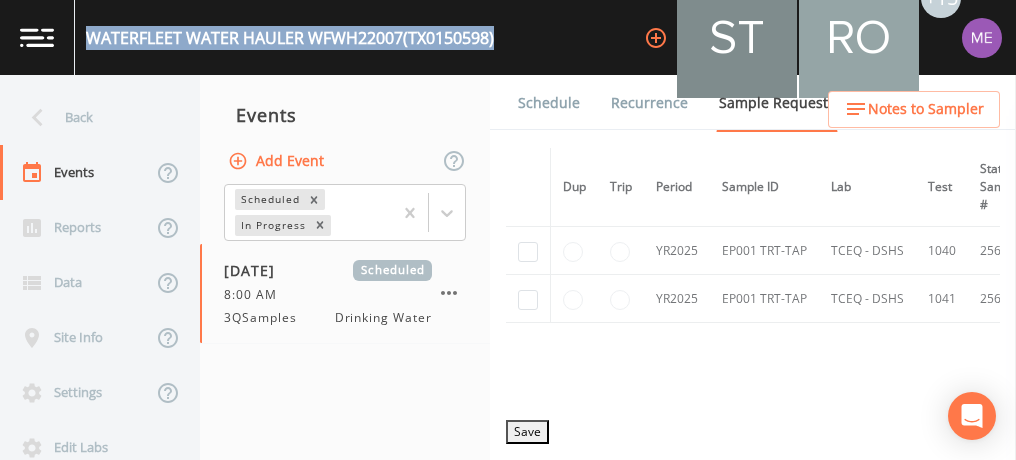 drag, startPoint x: 86, startPoint y: 35, endPoint x: 506, endPoint y: 43, distance: 420.07617 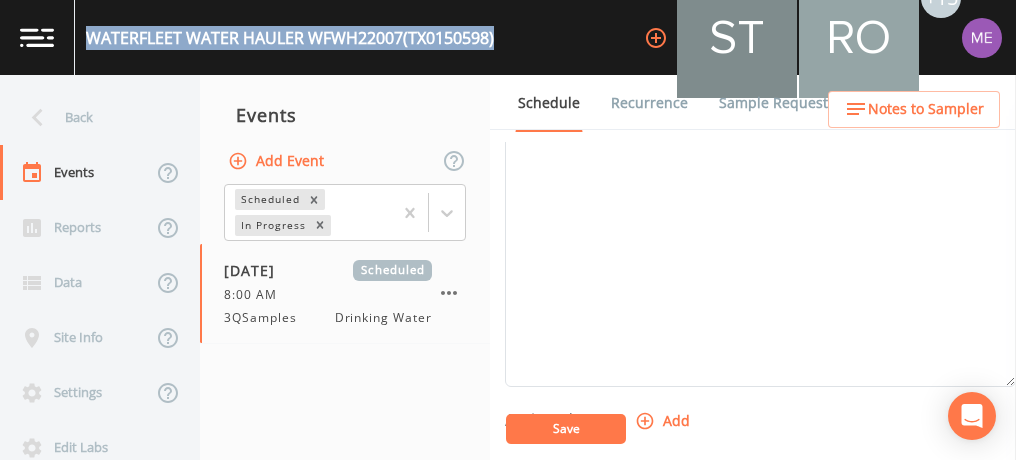 scroll, scrollTop: 754, scrollLeft: 0, axis: vertical 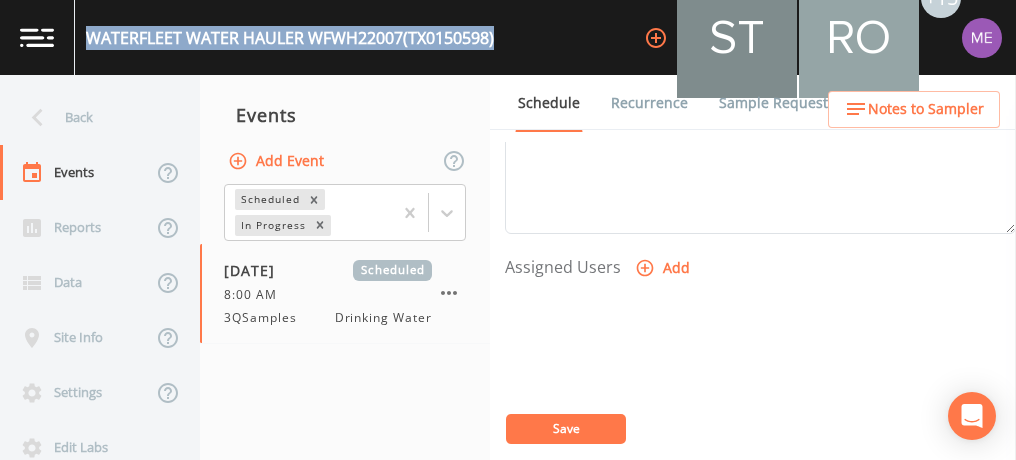 drag, startPoint x: 434, startPoint y: 40, endPoint x: 752, endPoint y: 247, distance: 379.43774 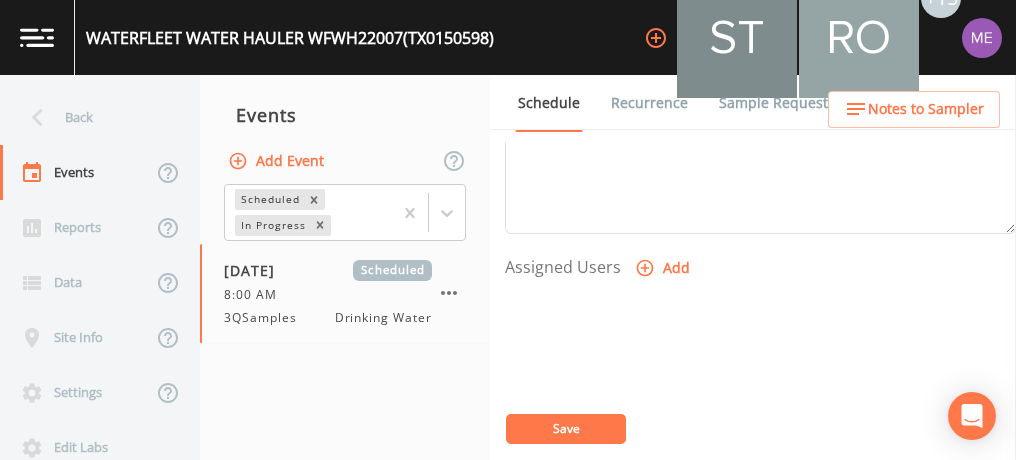 drag, startPoint x: 752, startPoint y: 247, endPoint x: 701, endPoint y: 480, distance: 238.51625 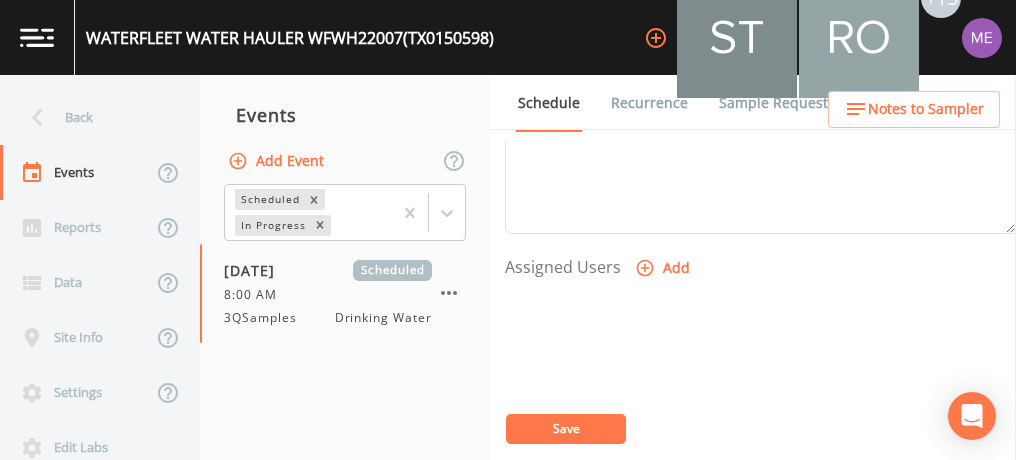 click on "Select User [PERSON_NAME] [PERSON_NAME] [PERSON_NAME] [PERSON_NAME] [PERSON_NAME] [PERSON_NAME][EMAIL_ADDRESS][DOMAIN_NAME]   [PERSON_NAME] [PERSON_NAME] [PERSON_NAME][EMAIL_ADDRESS][DOMAIN_NAME] [PERSON_NAME]  [PERSON_NAME] [PERSON_NAME] [PERSON_NAME] [PERSON_NAME]  [PERSON_NAME] [PERSON_NAME] [PERSON_NAME] [PERSON_NAME]" at bounding box center [508, 523] 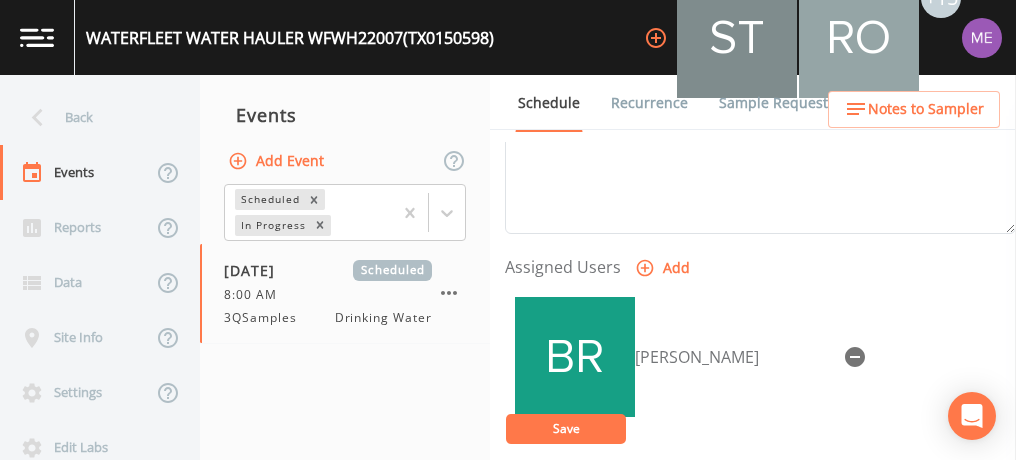 click on "Save" at bounding box center (566, 429) 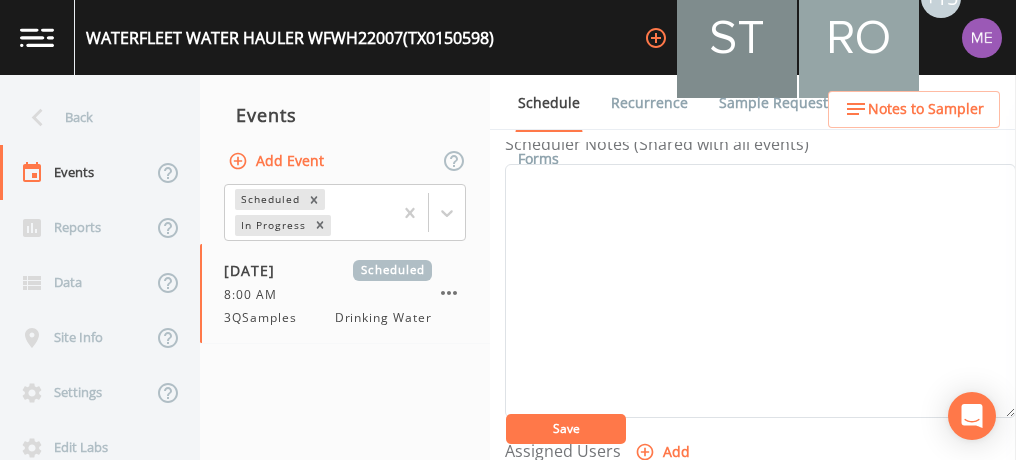 scroll, scrollTop: 569, scrollLeft: 0, axis: vertical 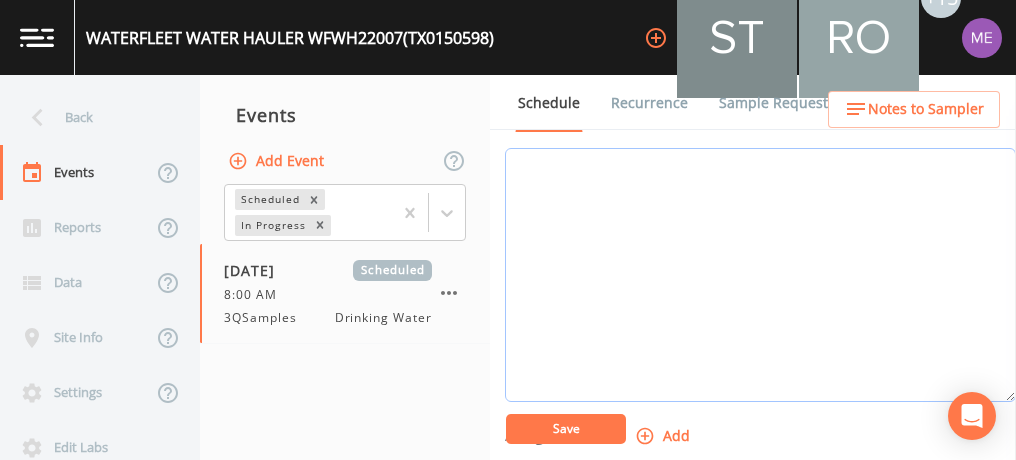 click on "Event Notes" at bounding box center (760, 275) 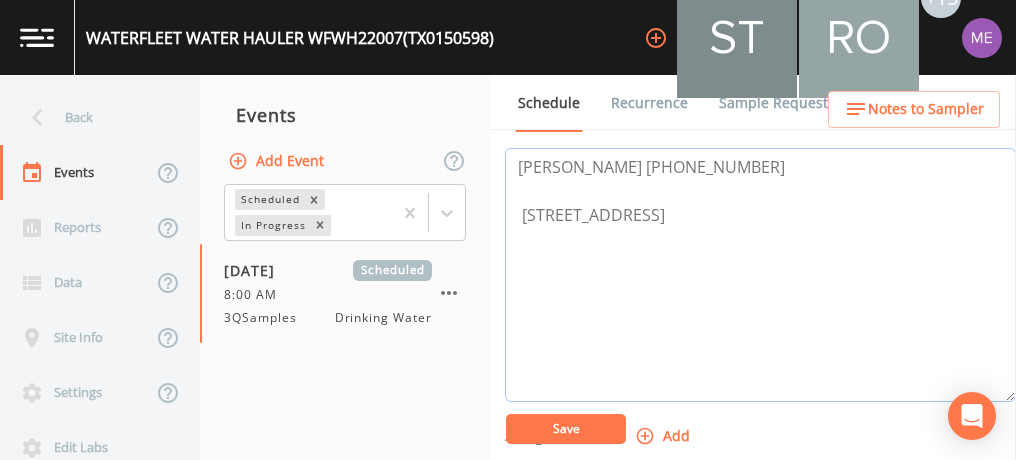 type on "[PERSON_NAME] [PHONE_NUMBER]
[STREET_ADDRESS]" 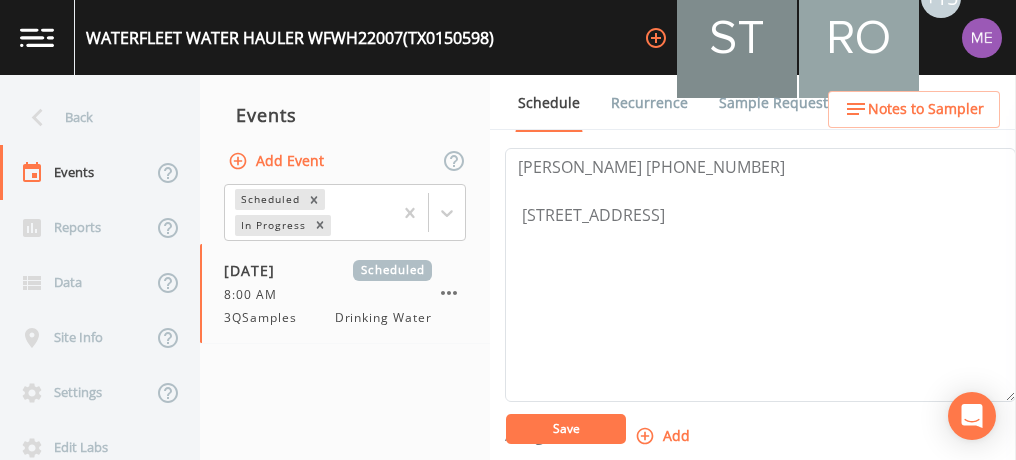 click on "Save" at bounding box center (566, 429) 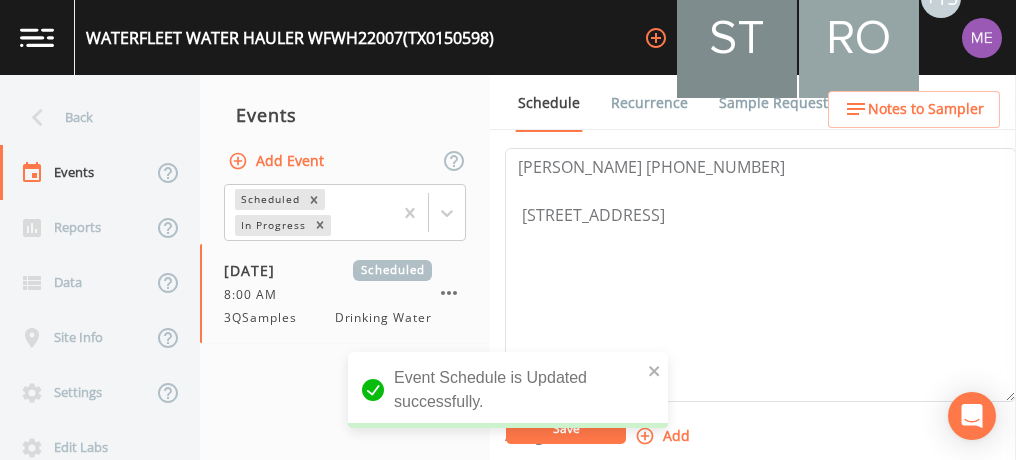 click on "Notes to Sampler" at bounding box center (926, 109) 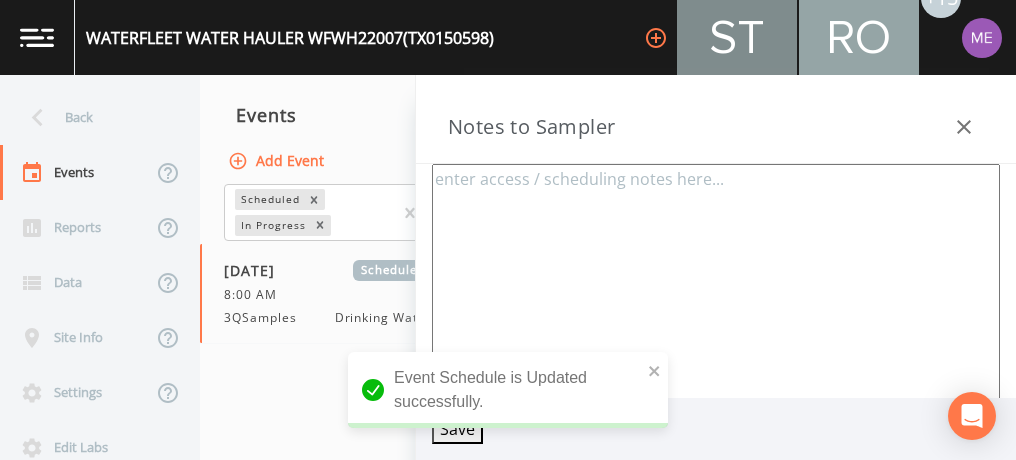 click at bounding box center (716, 407) 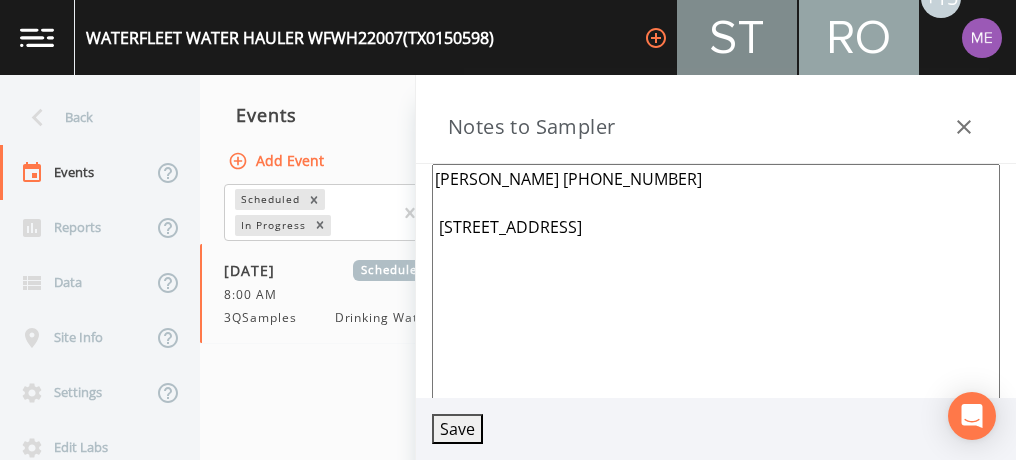 type on "[PERSON_NAME] [PHONE_NUMBER]
[STREET_ADDRESS]" 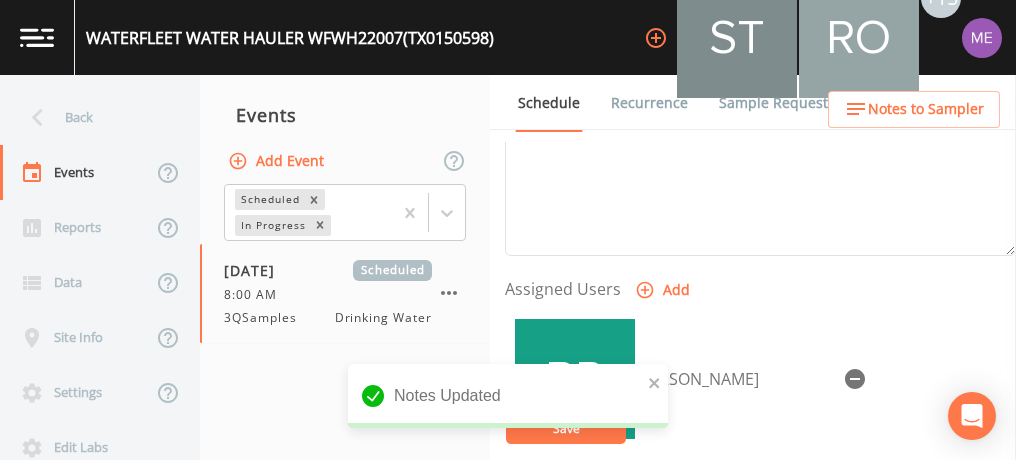 scroll, scrollTop: 741, scrollLeft: 0, axis: vertical 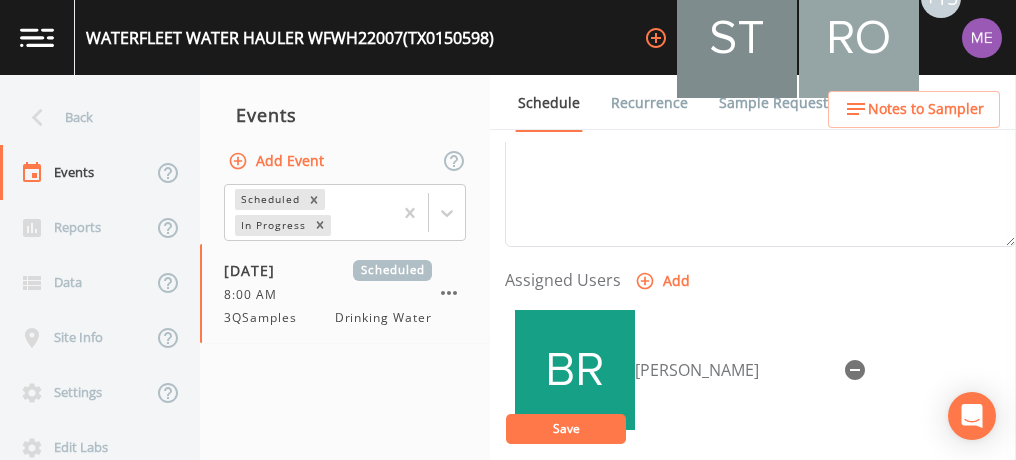 click on "Sample Requests" at bounding box center [777, 103] 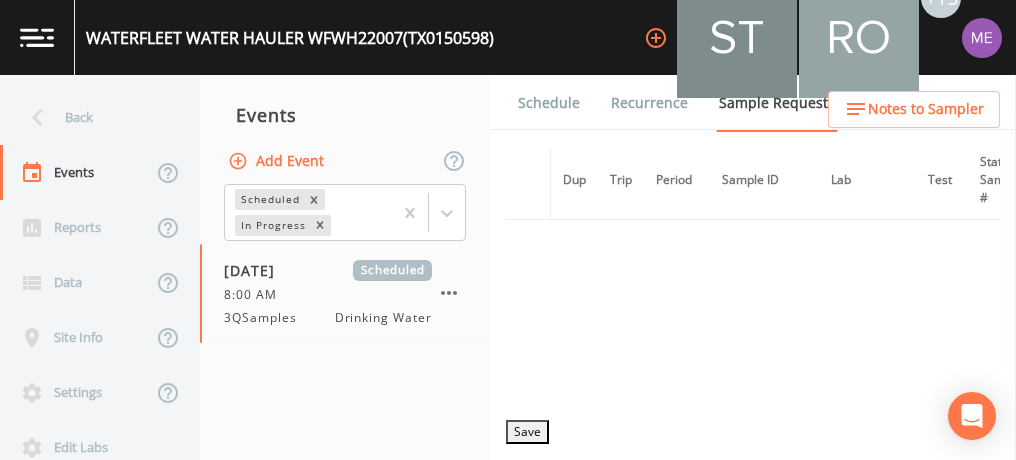 scroll, scrollTop: 0, scrollLeft: 0, axis: both 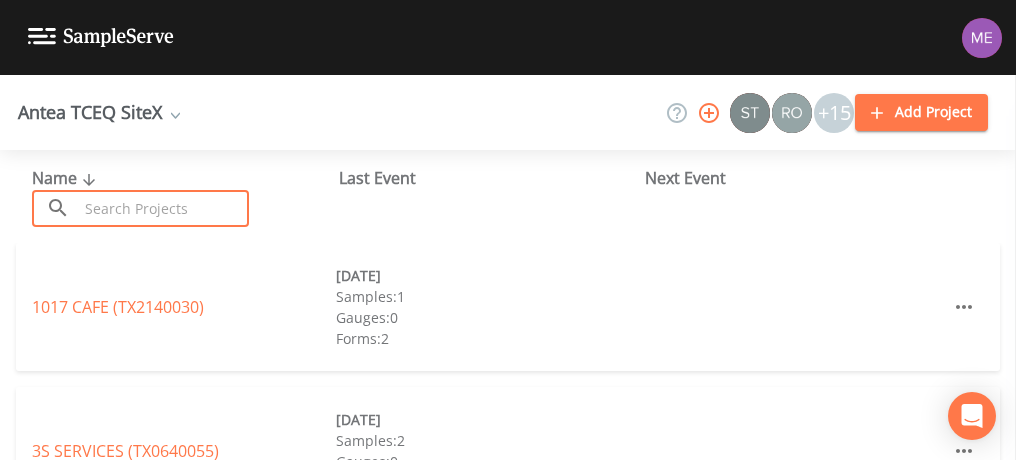 click at bounding box center [163, 208] 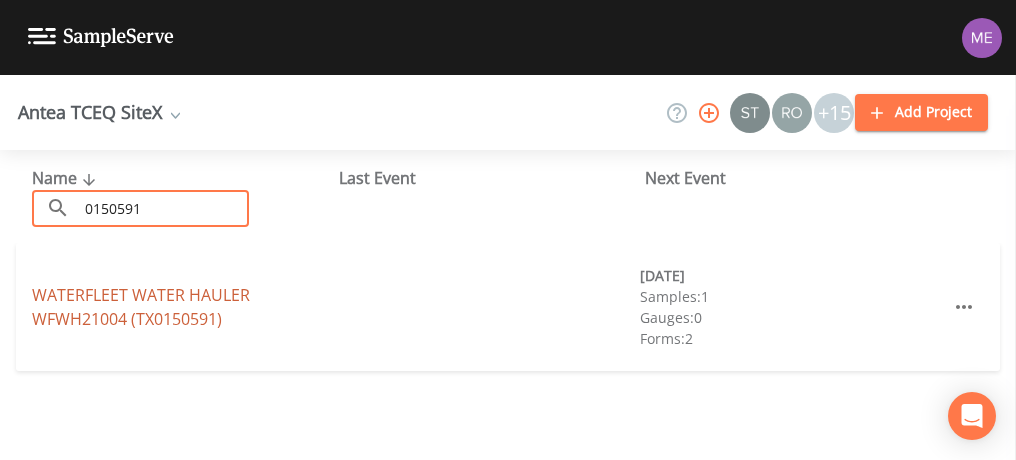 type on "0150591" 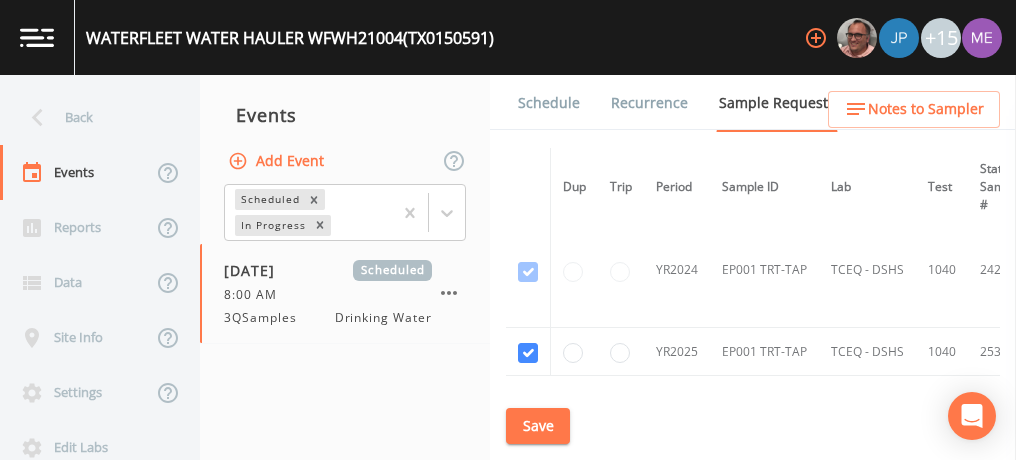 scroll, scrollTop: 7, scrollLeft: 0, axis: vertical 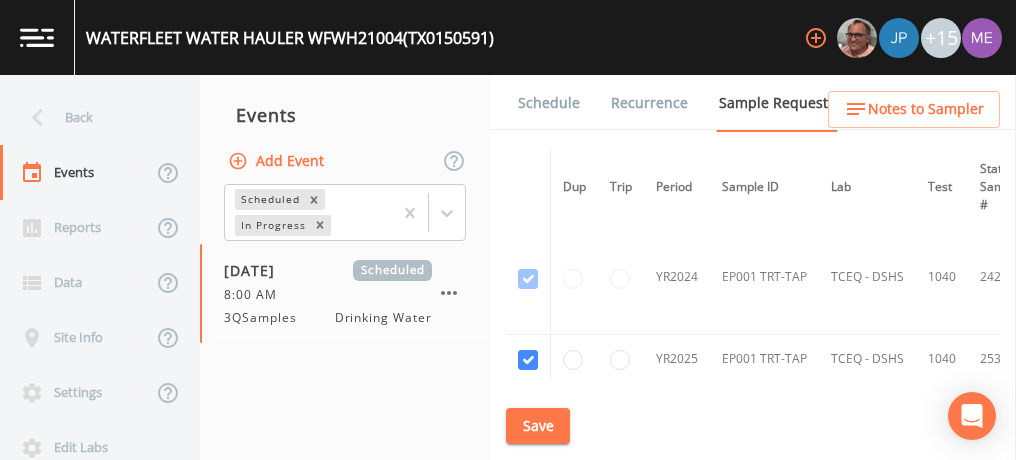 click on "Schedule" at bounding box center [549, 103] 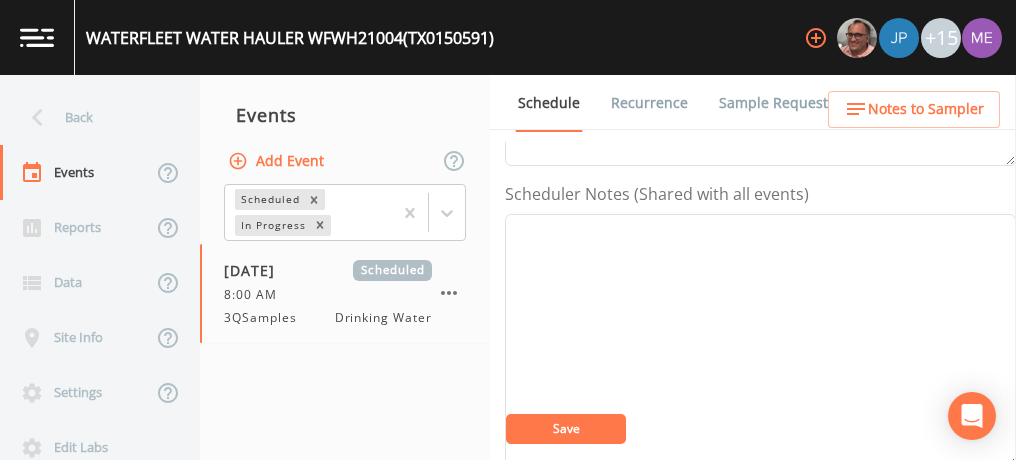 scroll, scrollTop: 522, scrollLeft: 0, axis: vertical 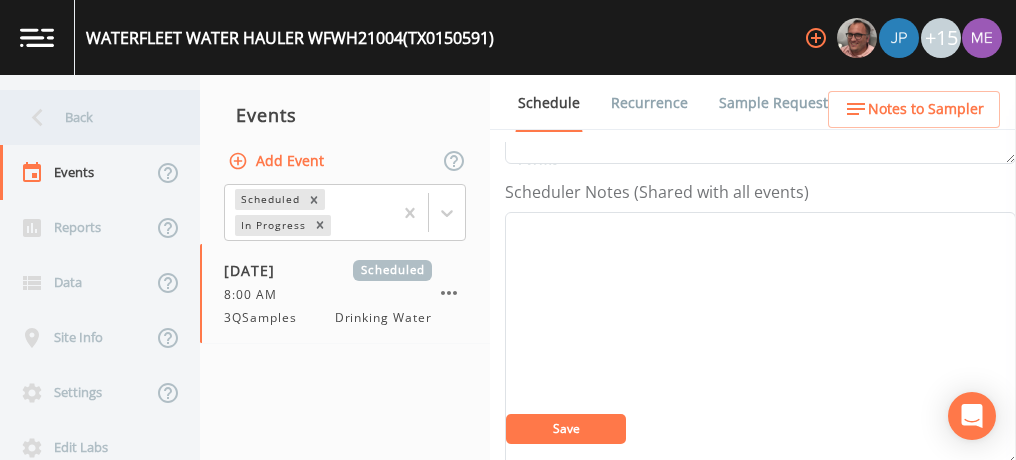 click on "Back" at bounding box center [90, 117] 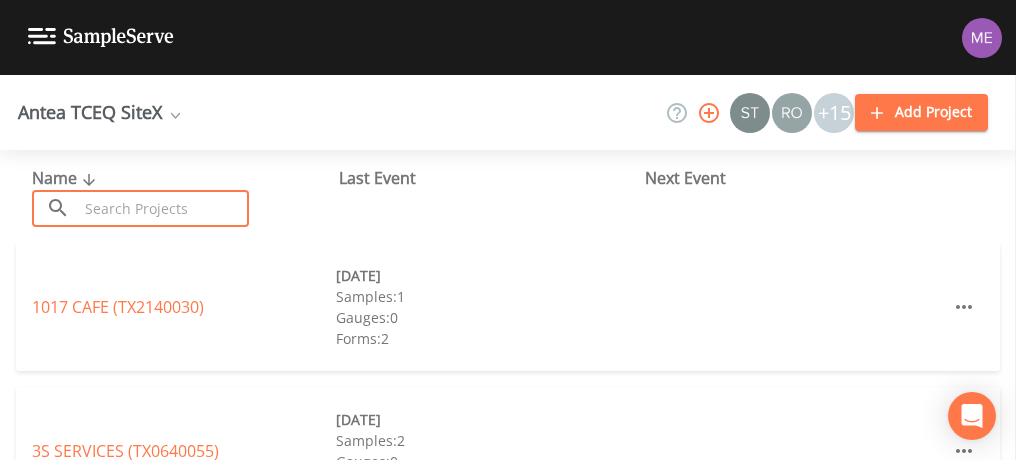 click at bounding box center (163, 208) 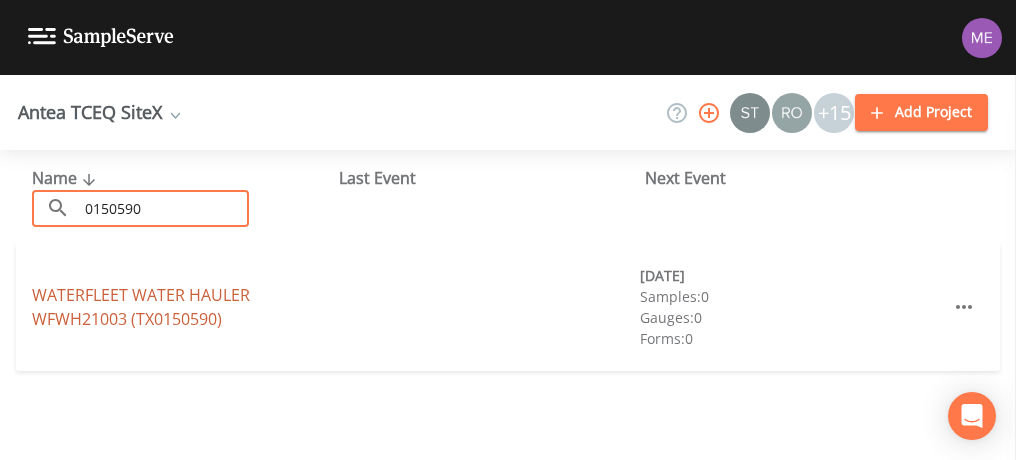 type on "0150590" 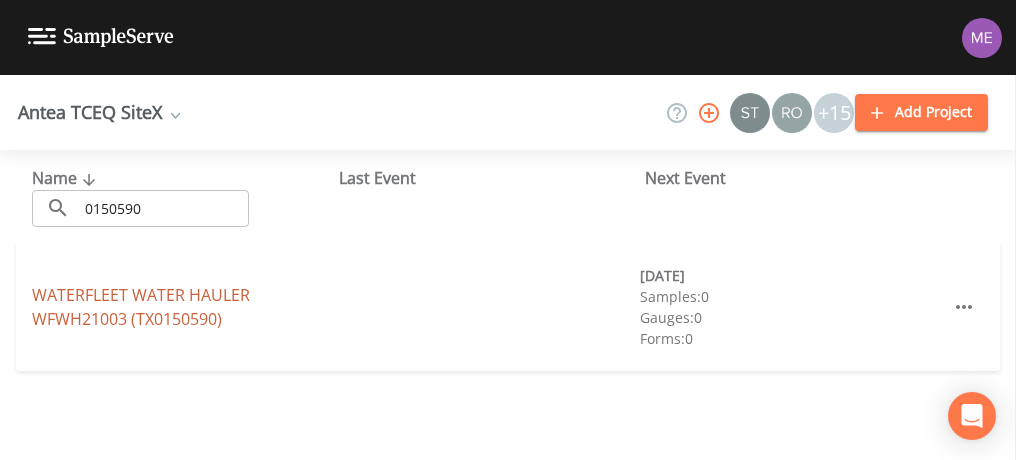 click on "WATERFLEET WATER HAULER WFWH21003   (TX0150590)" at bounding box center (141, 307) 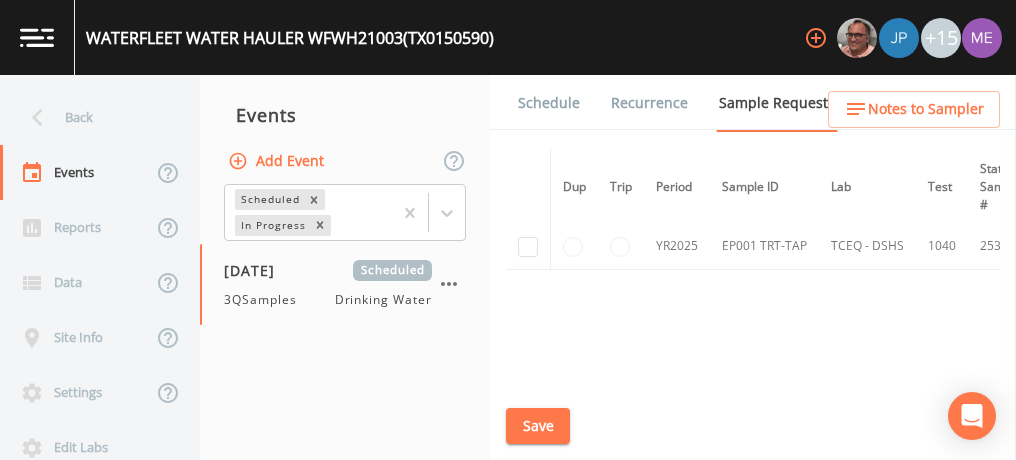 scroll, scrollTop: 109, scrollLeft: 0, axis: vertical 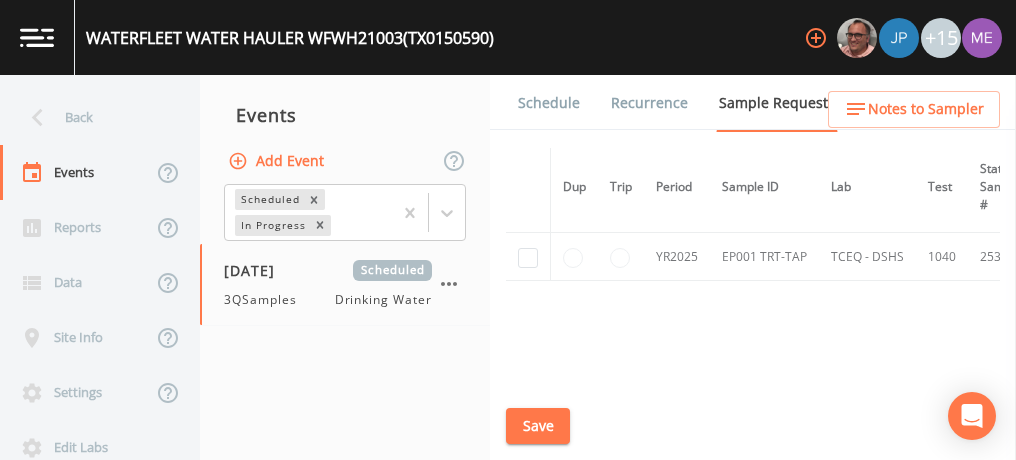 click on "Schedule" at bounding box center [549, 103] 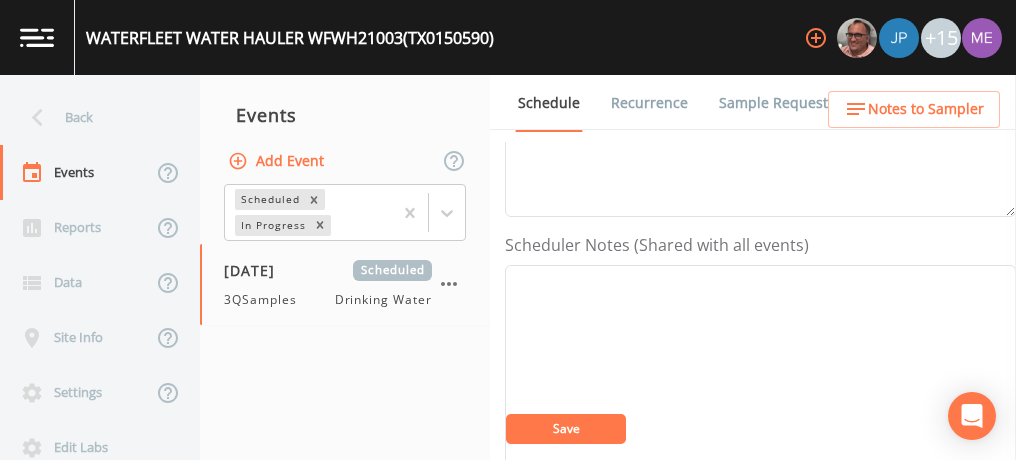 scroll, scrollTop: 505, scrollLeft: 0, axis: vertical 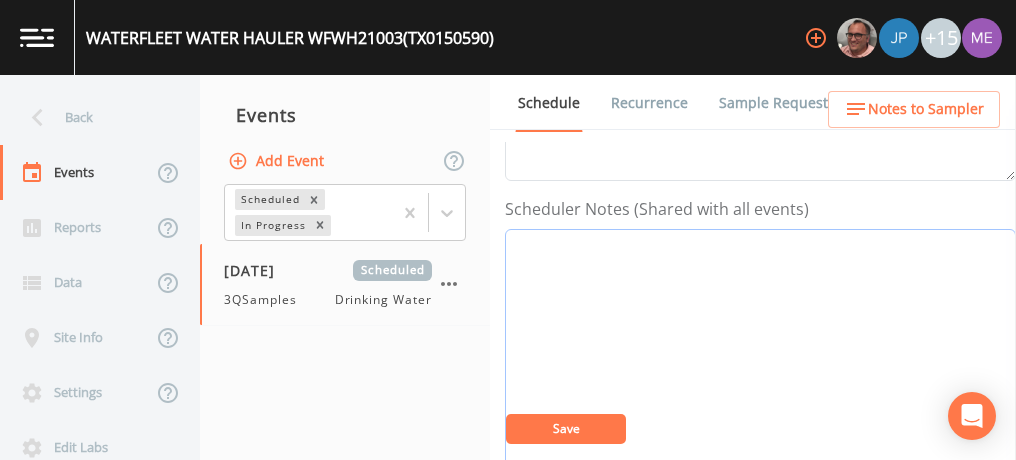 drag, startPoint x: 622, startPoint y: 240, endPoint x: 781, endPoint y: 479, distance: 287.0575 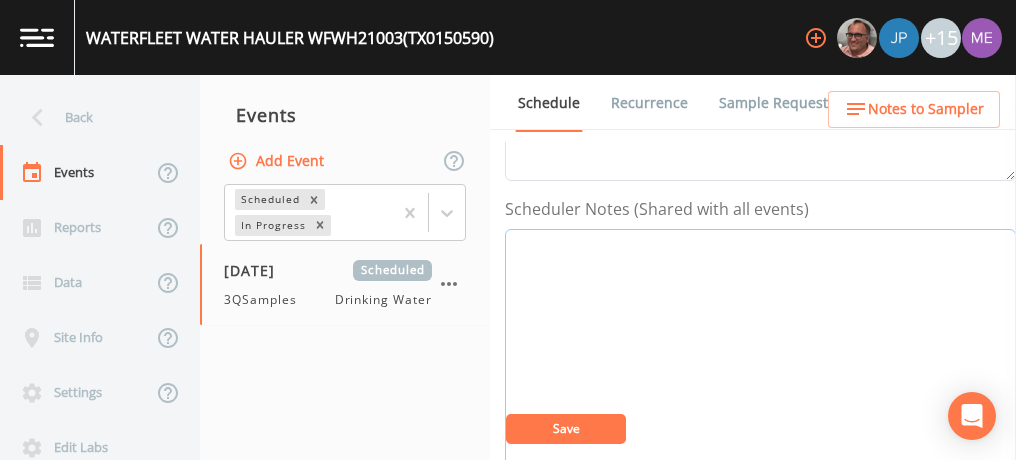 click on "Event Notes" at bounding box center (760, 356) 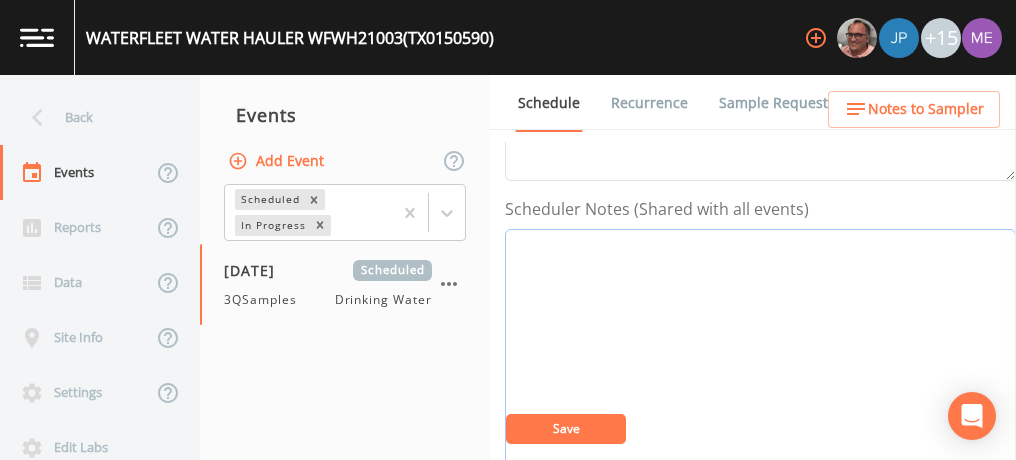 paste on "0150591" 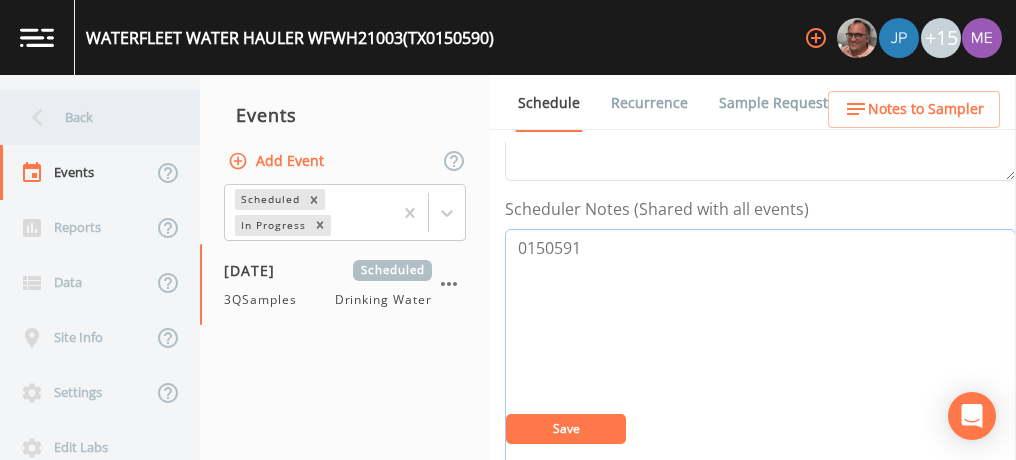 type on "0150591" 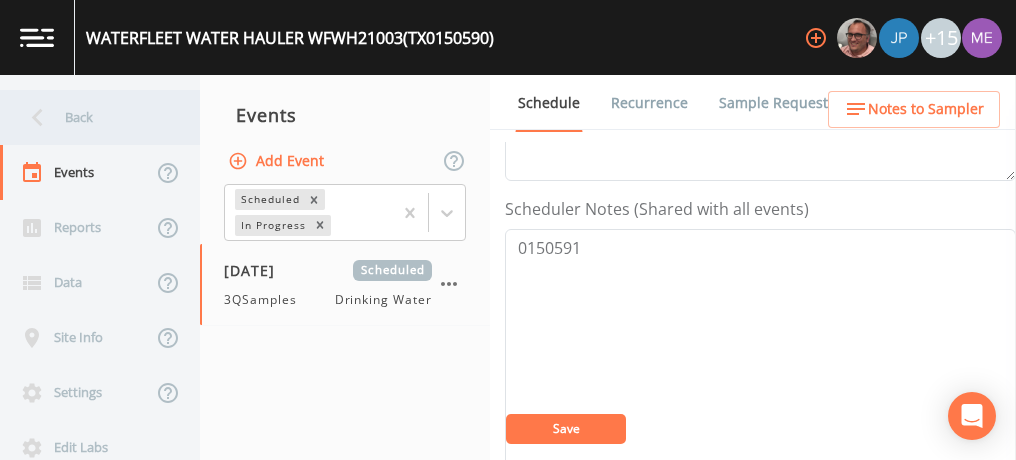click on "Back" at bounding box center [90, 117] 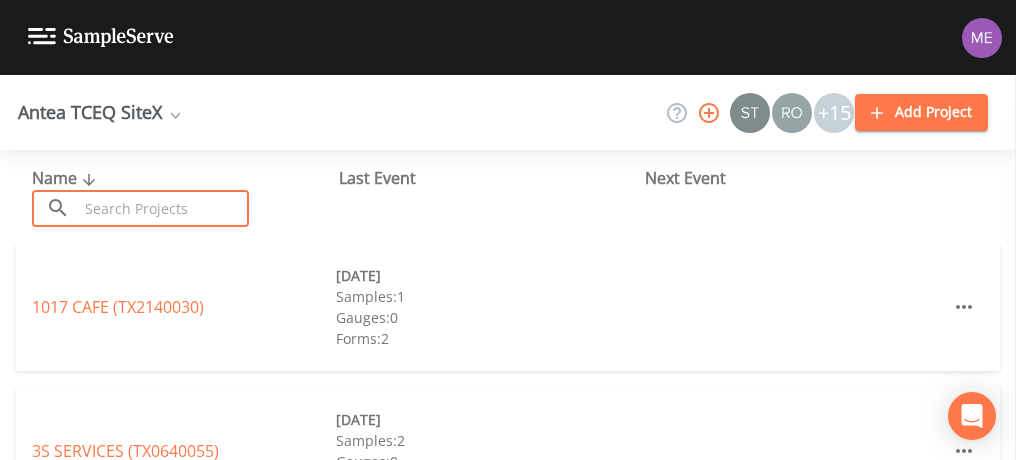 click at bounding box center (163, 208) 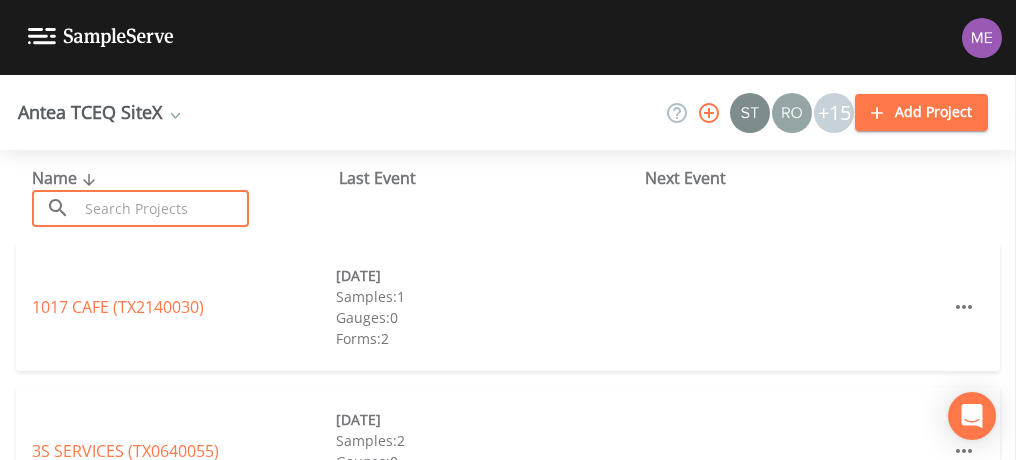paste on "0150591" 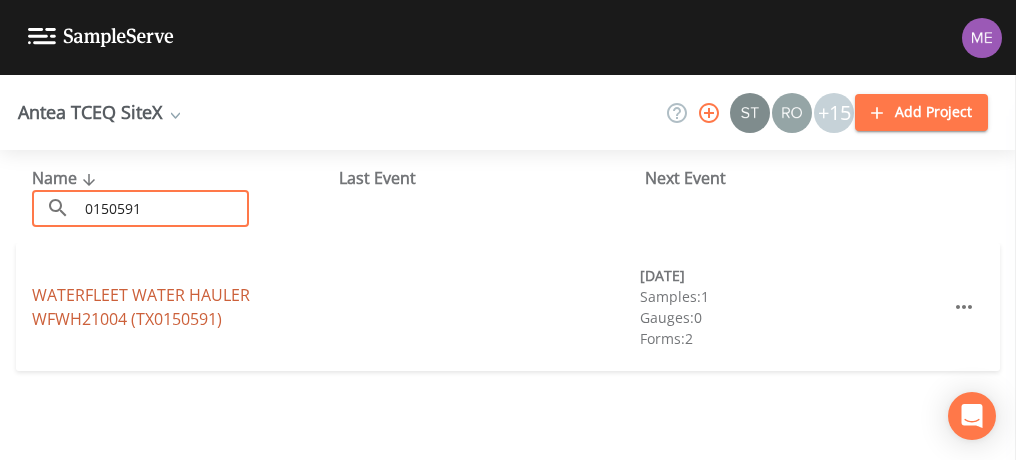 type on "0150591" 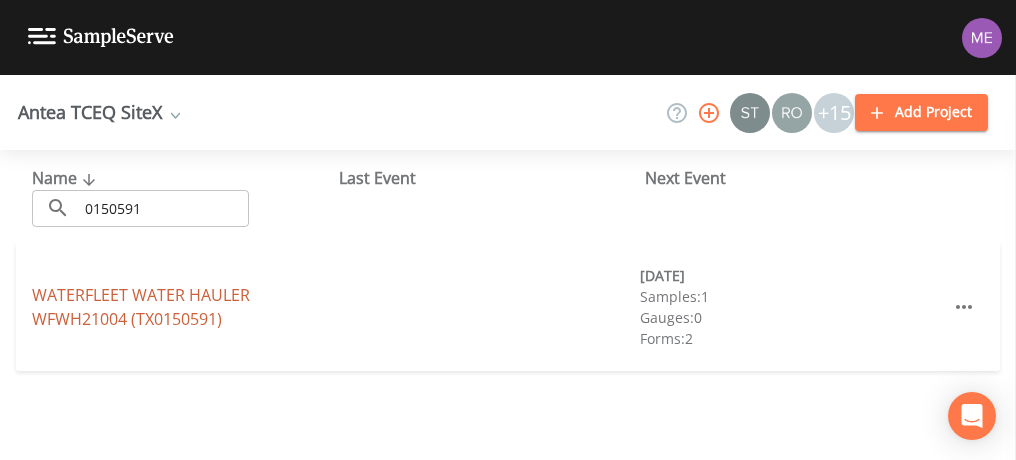 click on "WATERFLEET WATER HAULER WFWH21004   (TX0150591)" at bounding box center (141, 307) 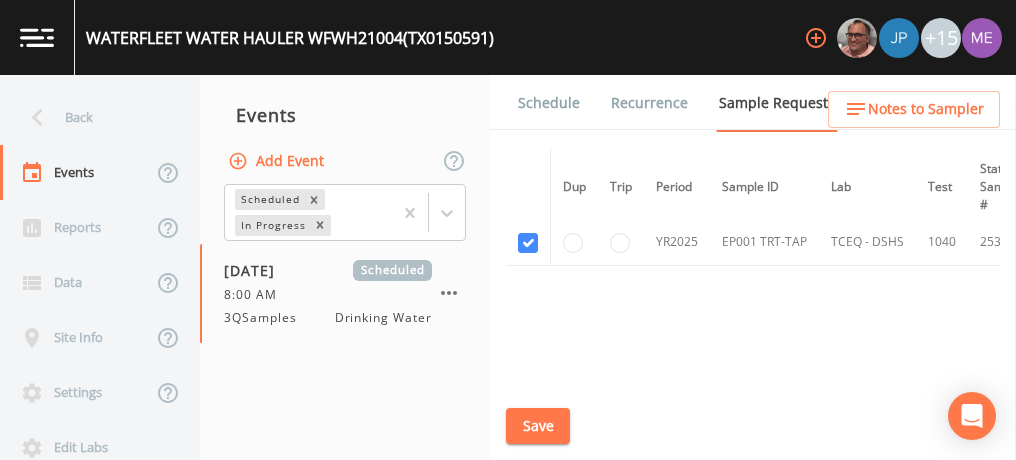 scroll, scrollTop: 128, scrollLeft: 0, axis: vertical 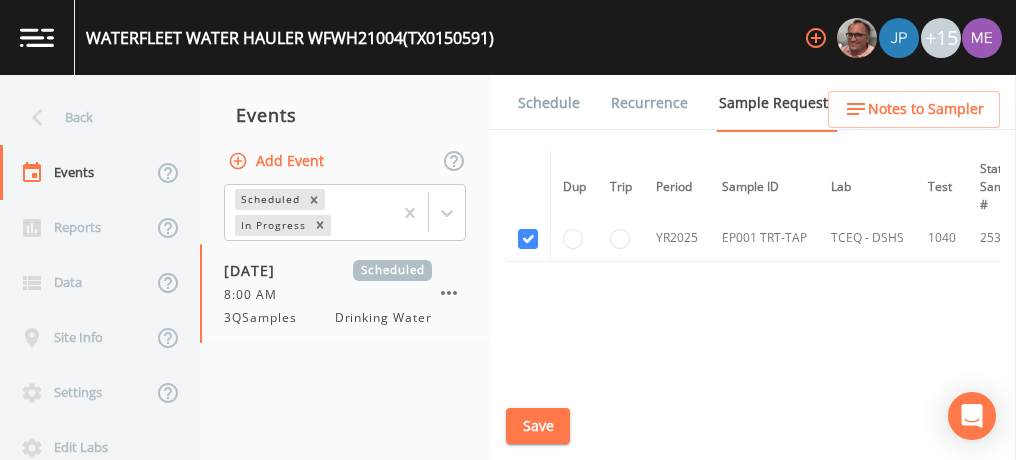 click on "Schedule" at bounding box center [549, 103] 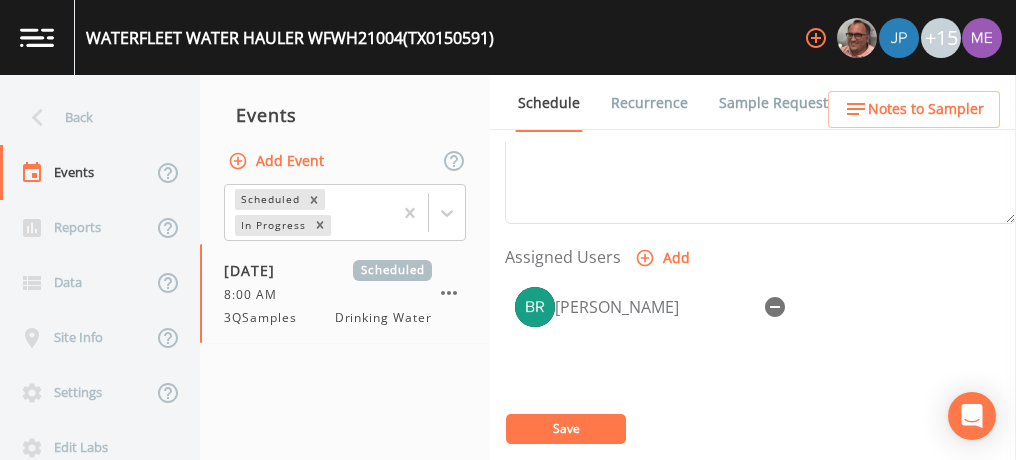 scroll, scrollTop: 768, scrollLeft: 0, axis: vertical 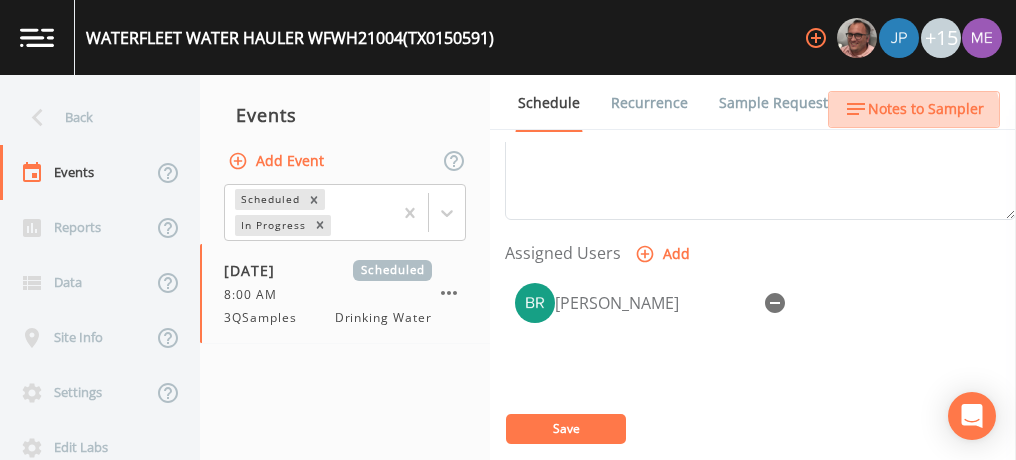 click on "Notes to Sampler" at bounding box center [914, 109] 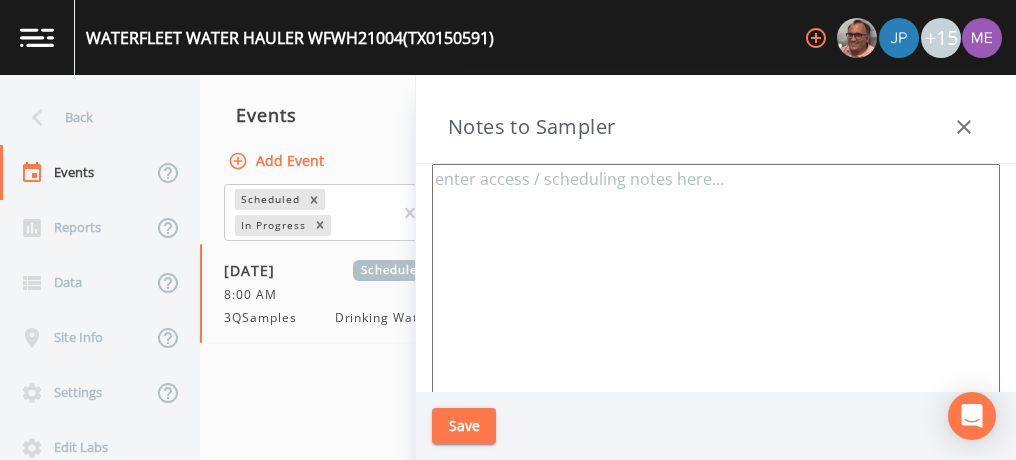 click at bounding box center [716, 407] 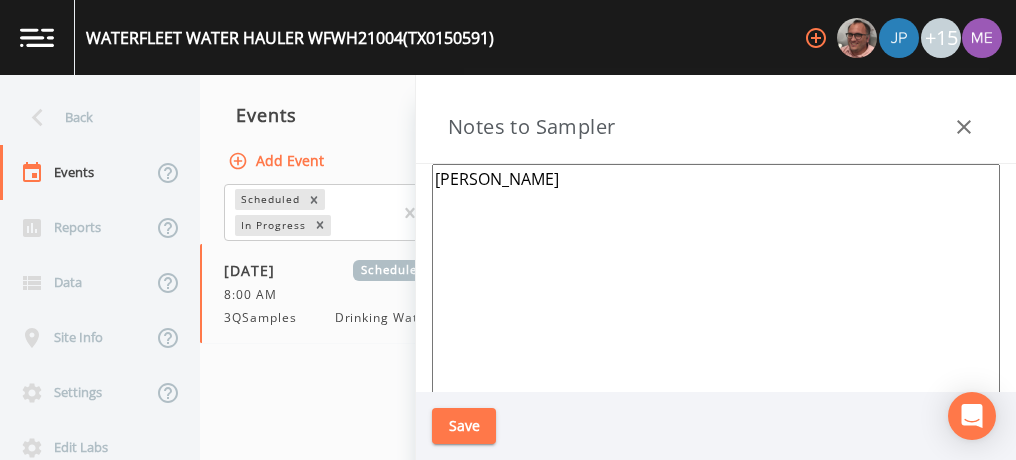 paste on "210-529-6609" 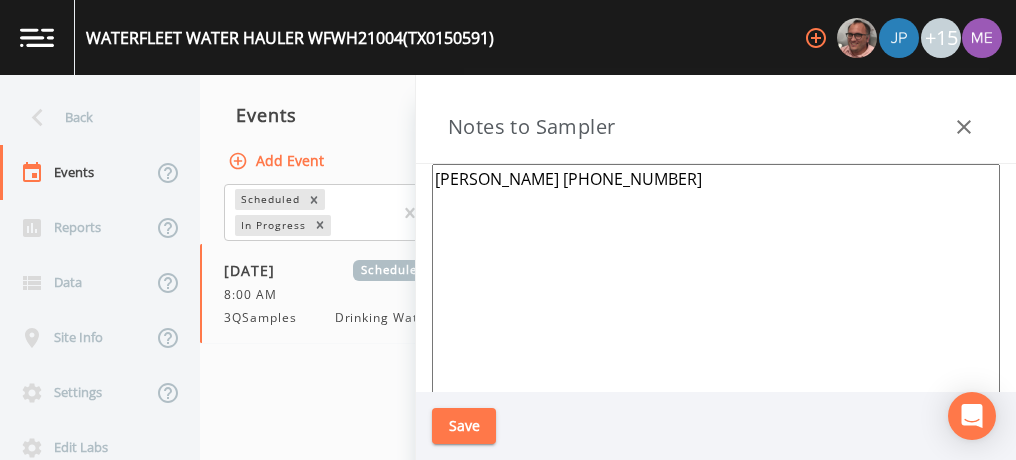 type on "Ryan Ticknor 210-529-6609" 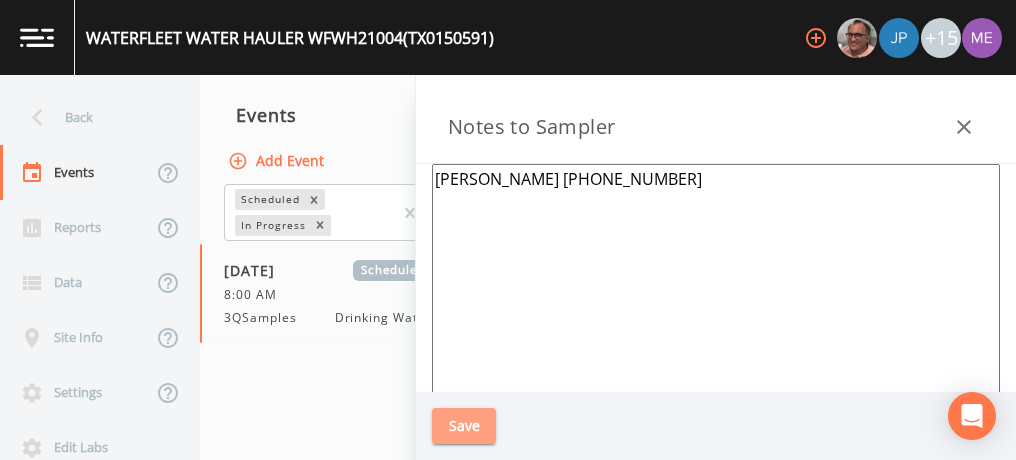 click on "Save" at bounding box center (464, 426) 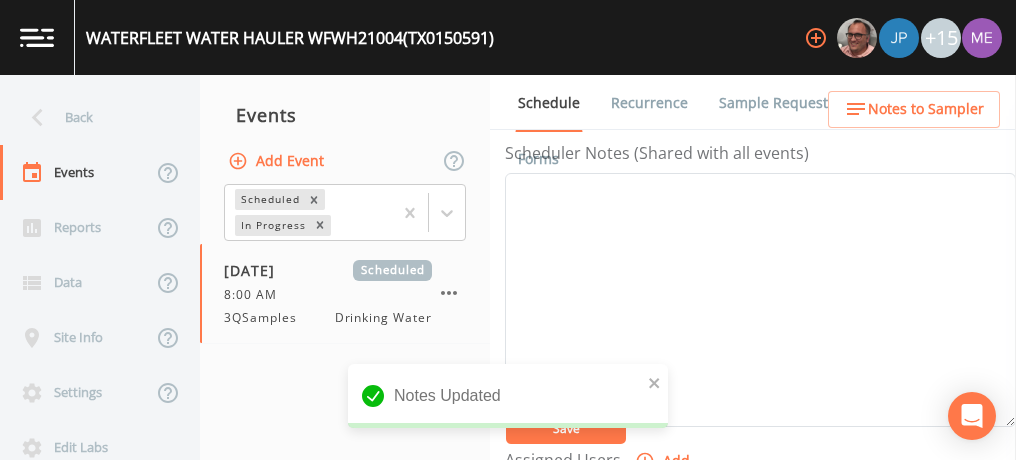 scroll, scrollTop: 555, scrollLeft: 0, axis: vertical 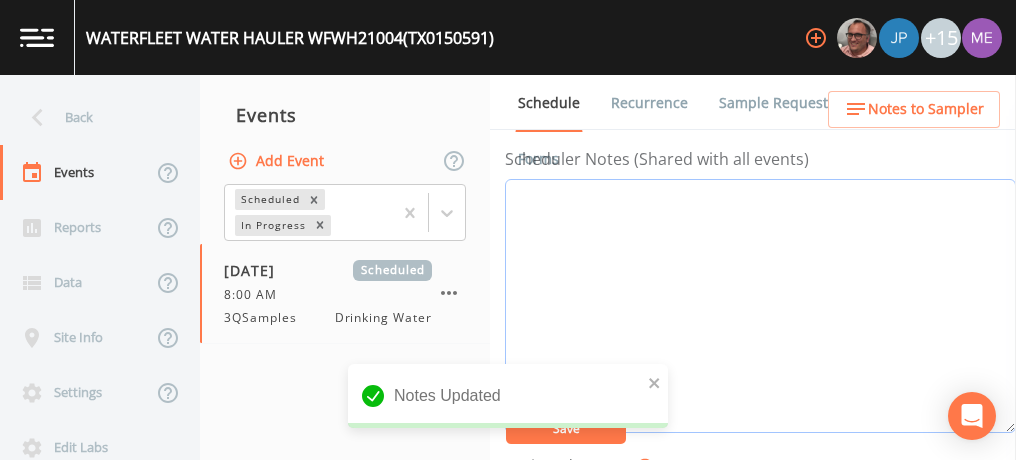 click on "Event Notes" at bounding box center [760, 306] 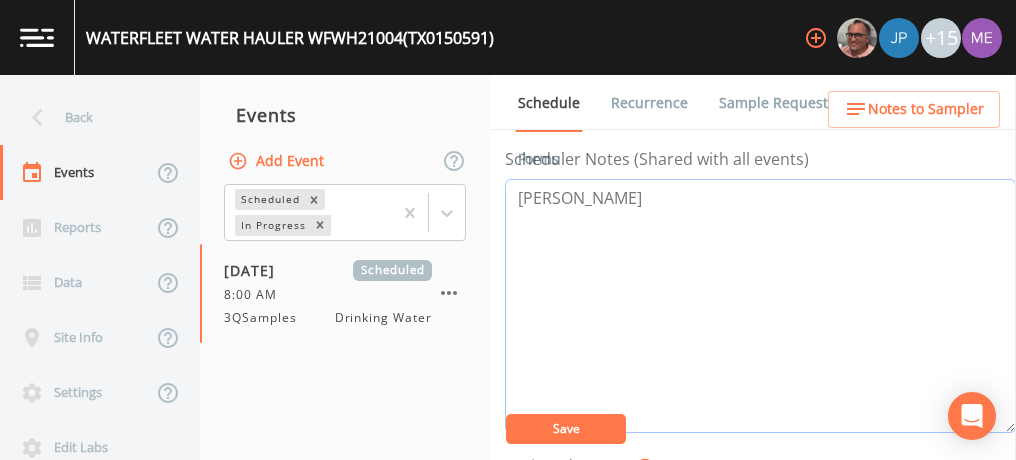 paste on "210-529-6609" 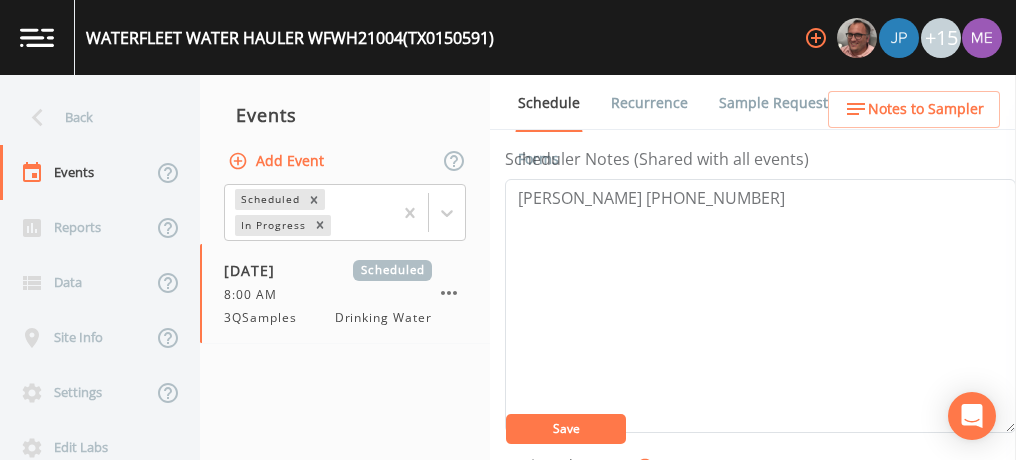 click on "Save" at bounding box center (566, 429) 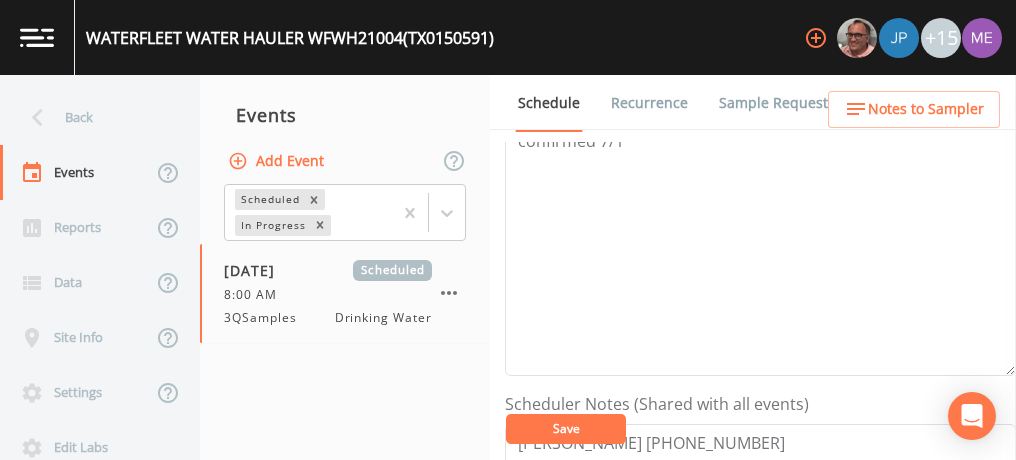 scroll, scrollTop: 477, scrollLeft: 0, axis: vertical 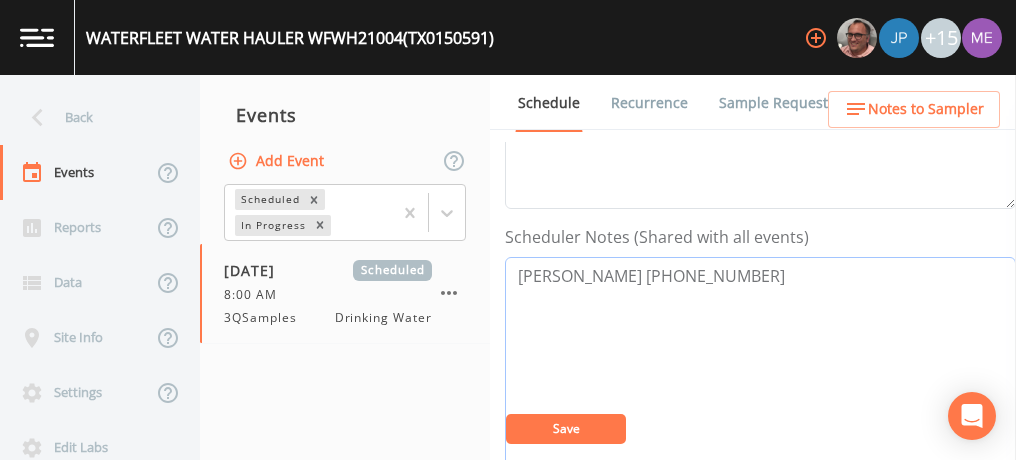 click on "Ryan Tichnor 210-529-6609" at bounding box center [760, 384] 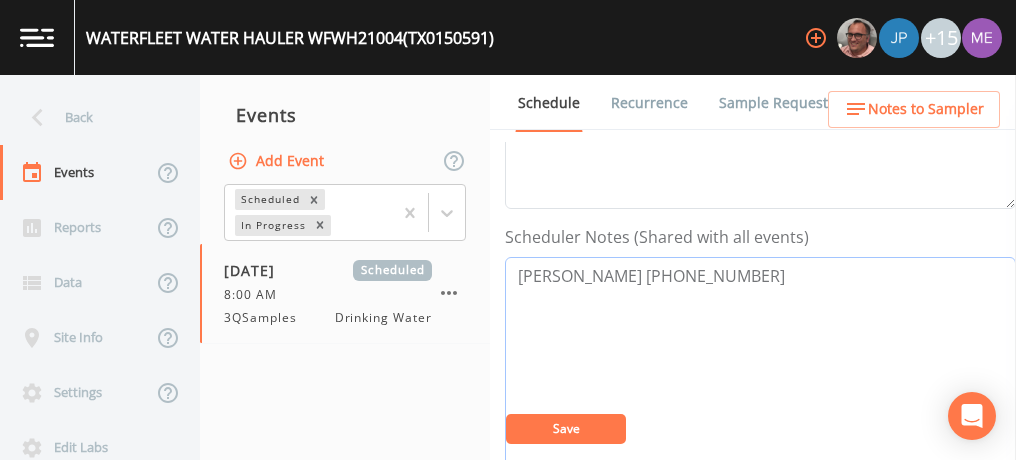 paste on "5110 SE LOOP 410, SAN ANTONIO" 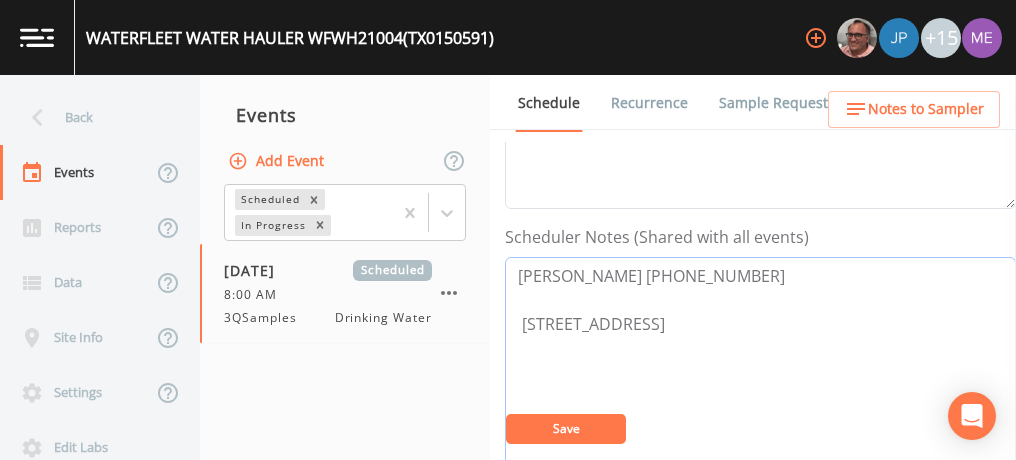 type on "[PERSON_NAME] [PHONE_NUMBER]
[STREET_ADDRESS]" 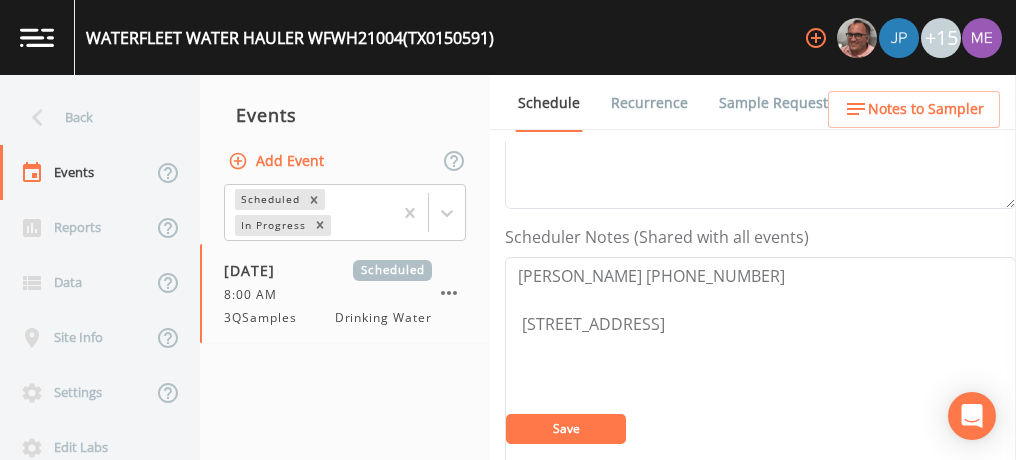 click on "Save" at bounding box center (566, 429) 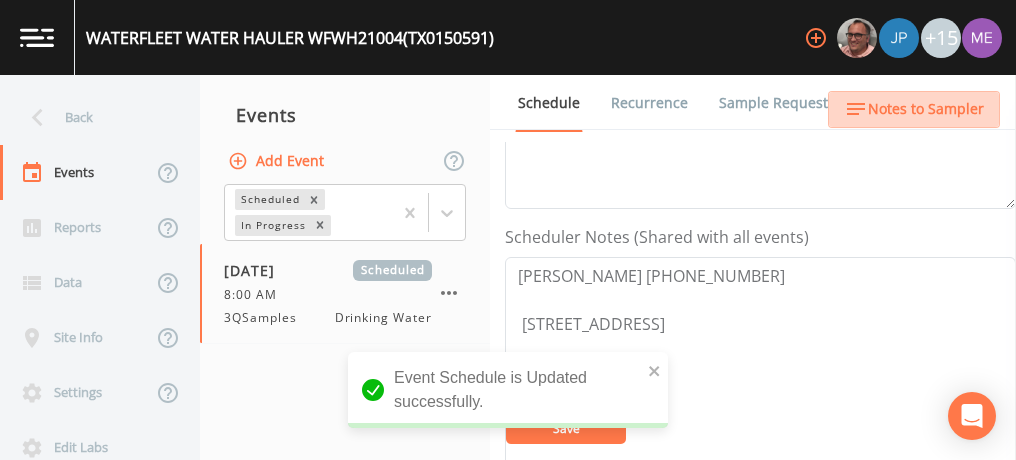 click on "Notes to Sampler" at bounding box center [926, 109] 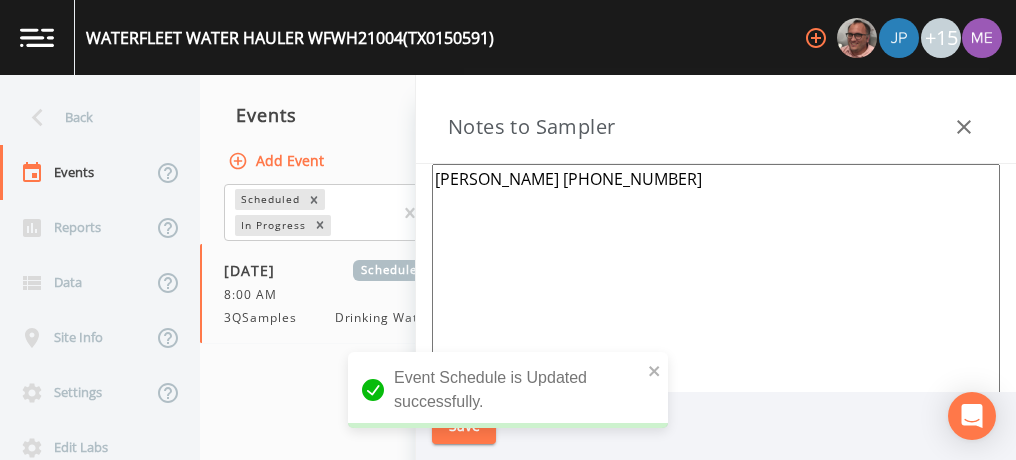 click on "Ryan Ticknor 210-529-6609" at bounding box center [716, 407] 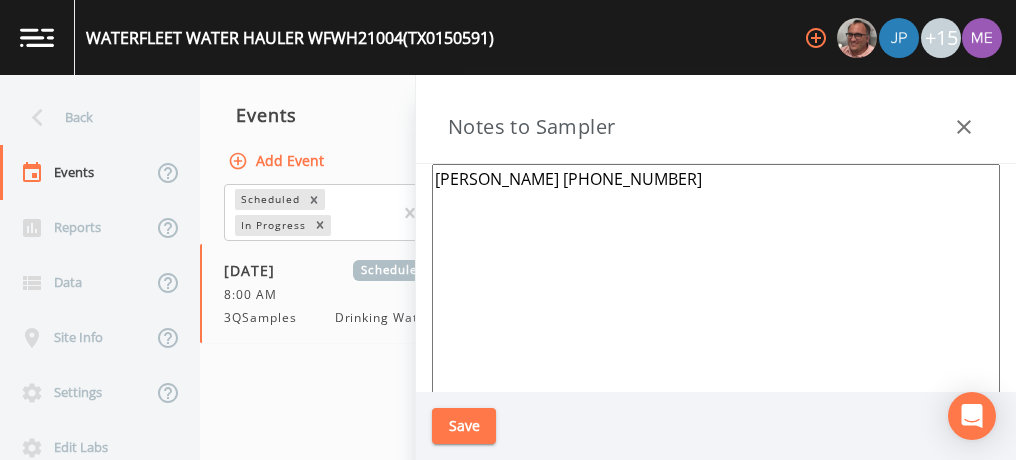 paste on "5110 SE LOOP 410, SAN ANTONIO" 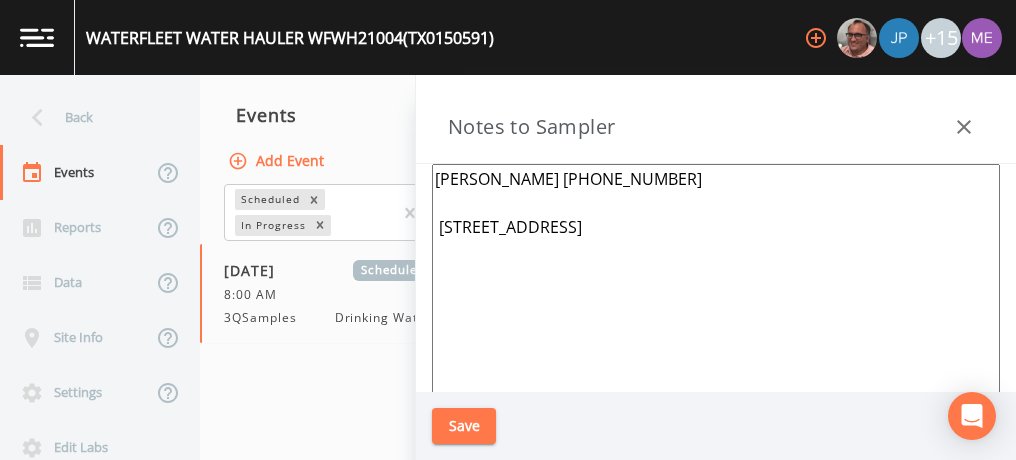 type on "Ryan Ticknor 210-529-6609
5110 SE LOOP 410, SAN ANTONIO" 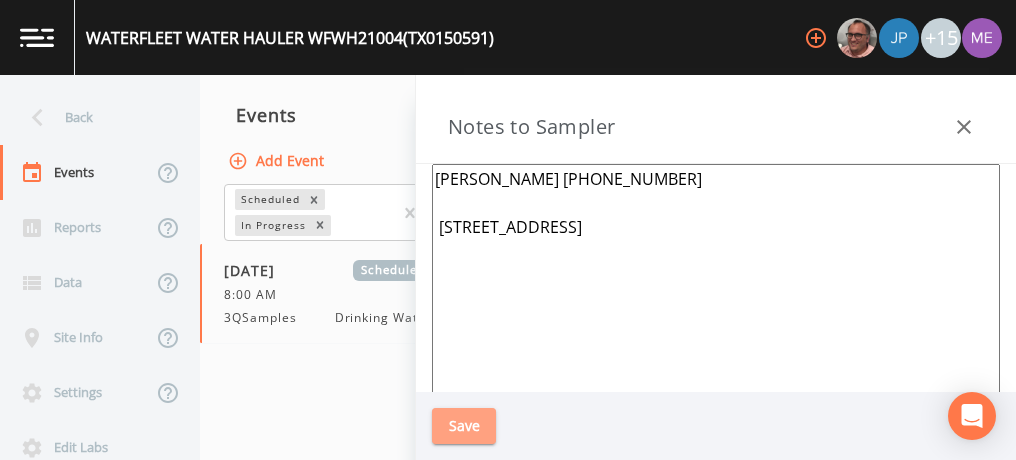 click on "Save" at bounding box center [464, 426] 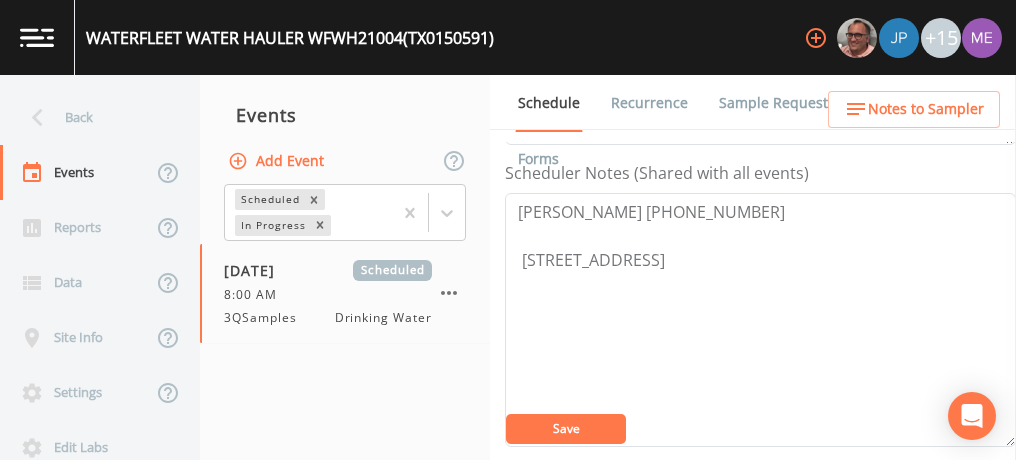 scroll, scrollTop: 554, scrollLeft: 0, axis: vertical 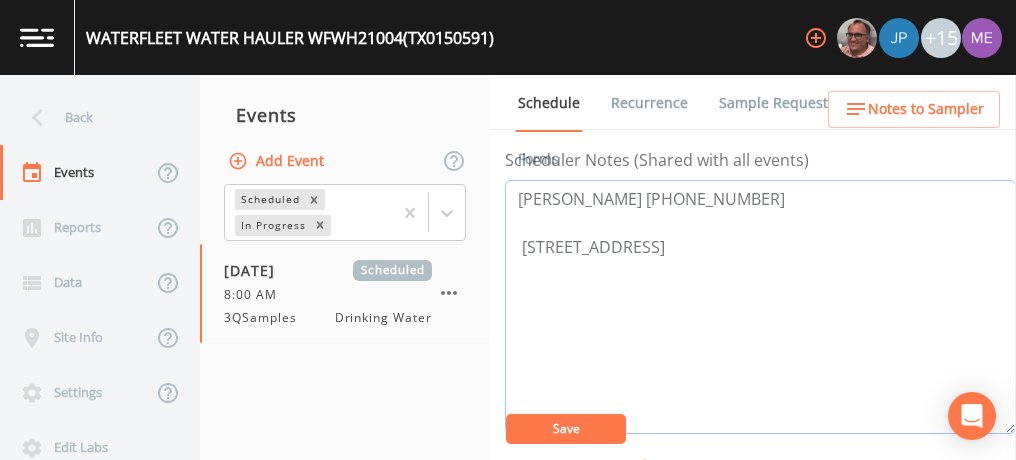 drag, startPoint x: 513, startPoint y: 190, endPoint x: 778, endPoint y: 256, distance: 273.0952 